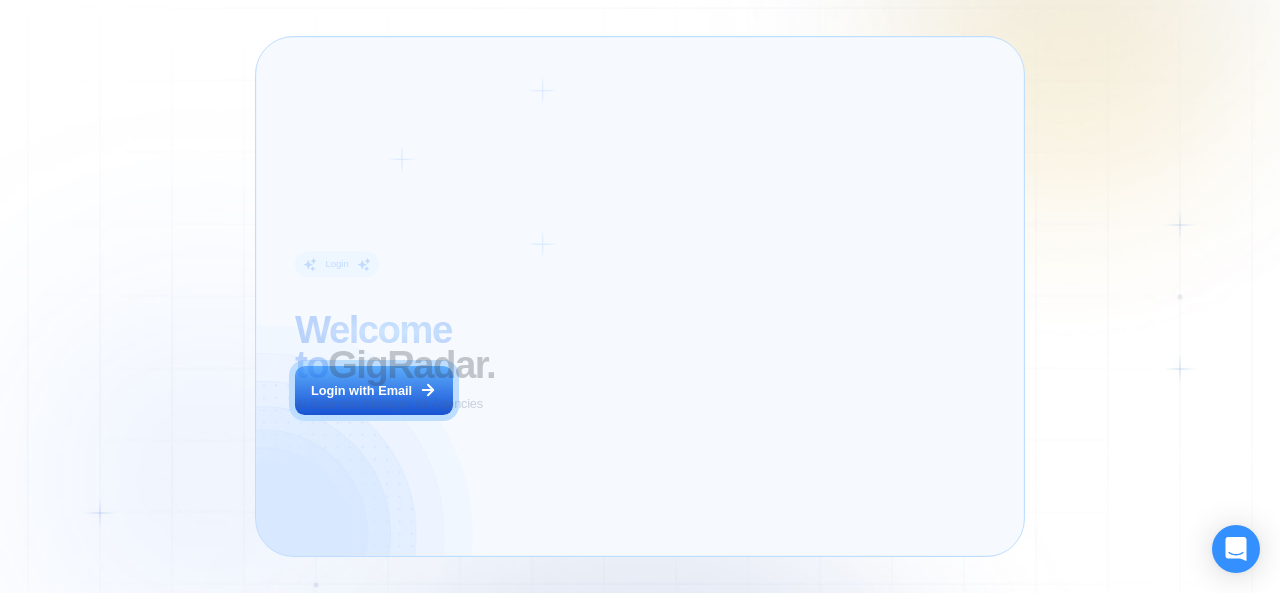 click on "Login ‍ Welcome to  GigRadar. AI Business Manager for Agencies Login with Email" at bounding box center [439, 297] 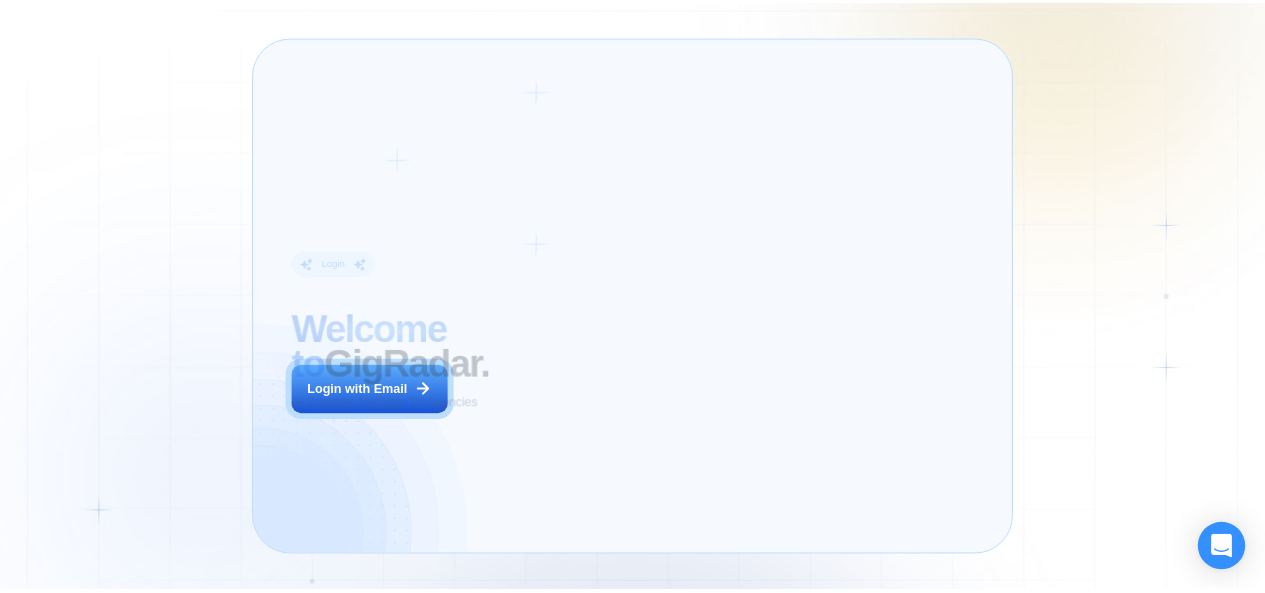 scroll, scrollTop: 0, scrollLeft: 0, axis: both 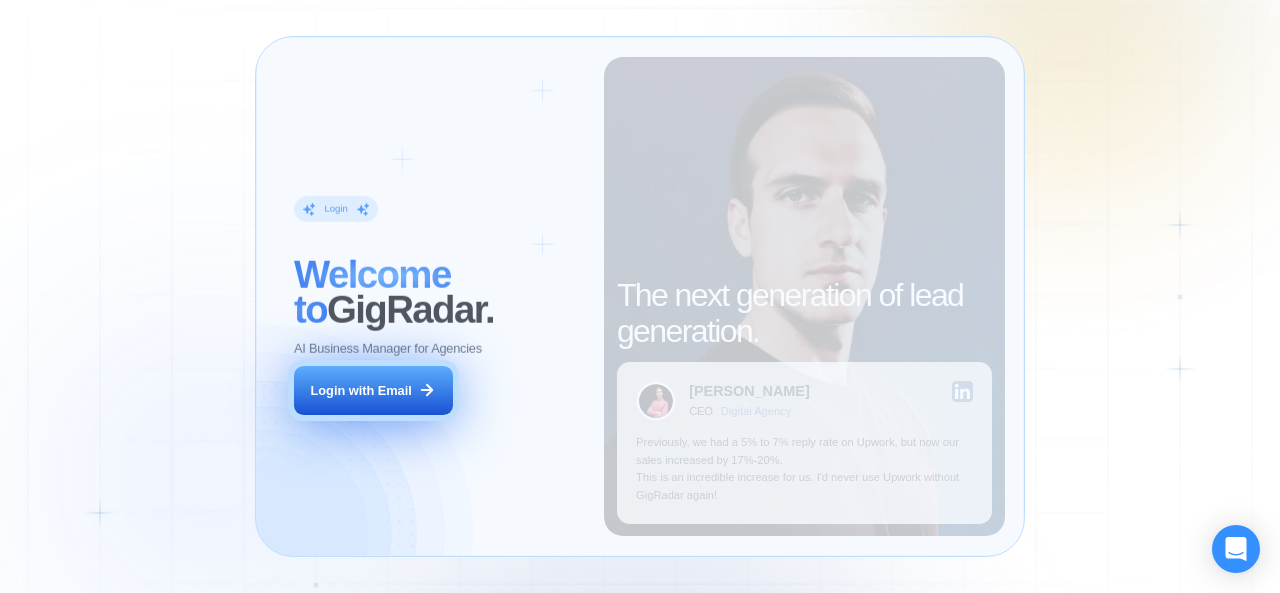 click on "Login with Email" at bounding box center [373, 391] 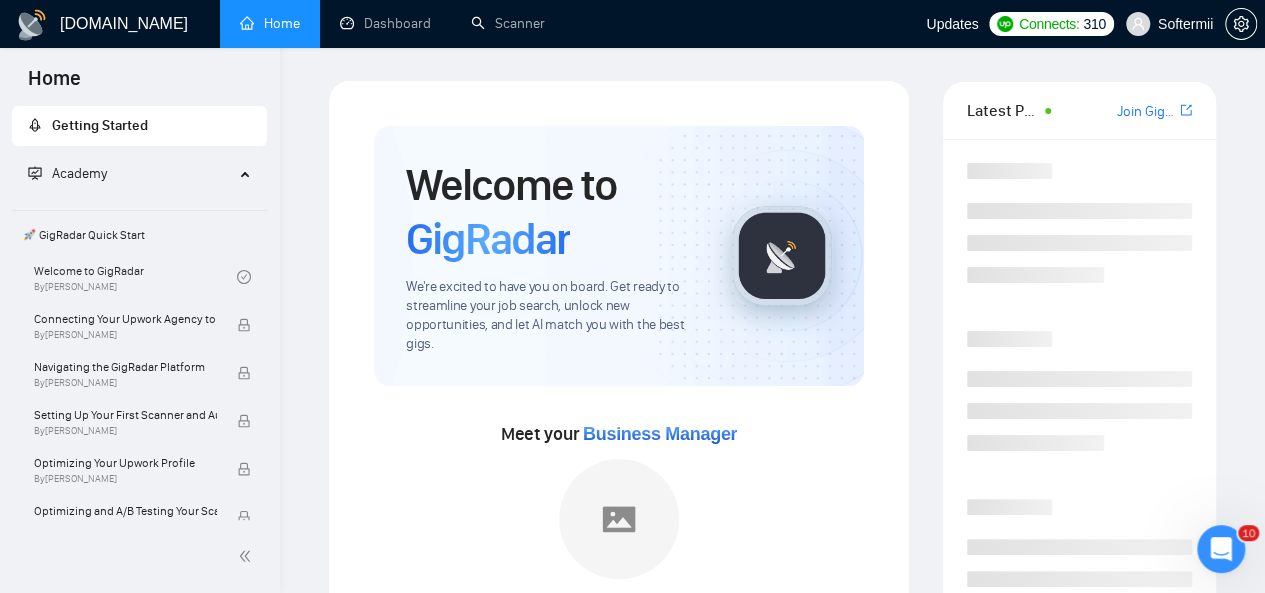 click 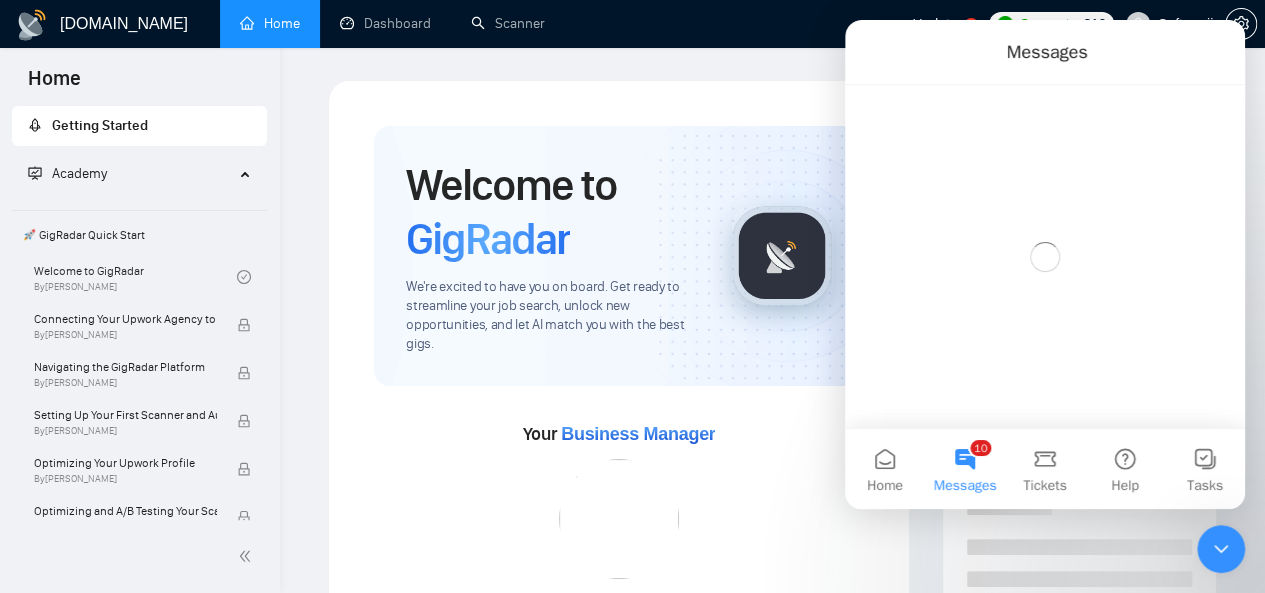 scroll, scrollTop: 0, scrollLeft: 0, axis: both 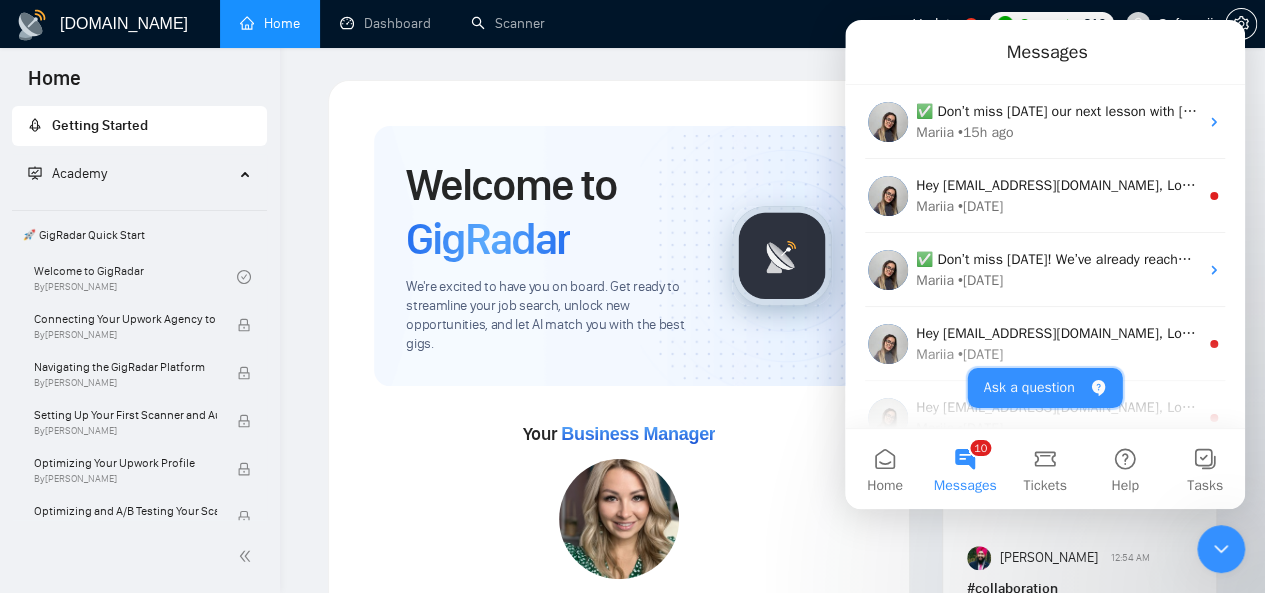 click on "Ask a question" at bounding box center [1045, 388] 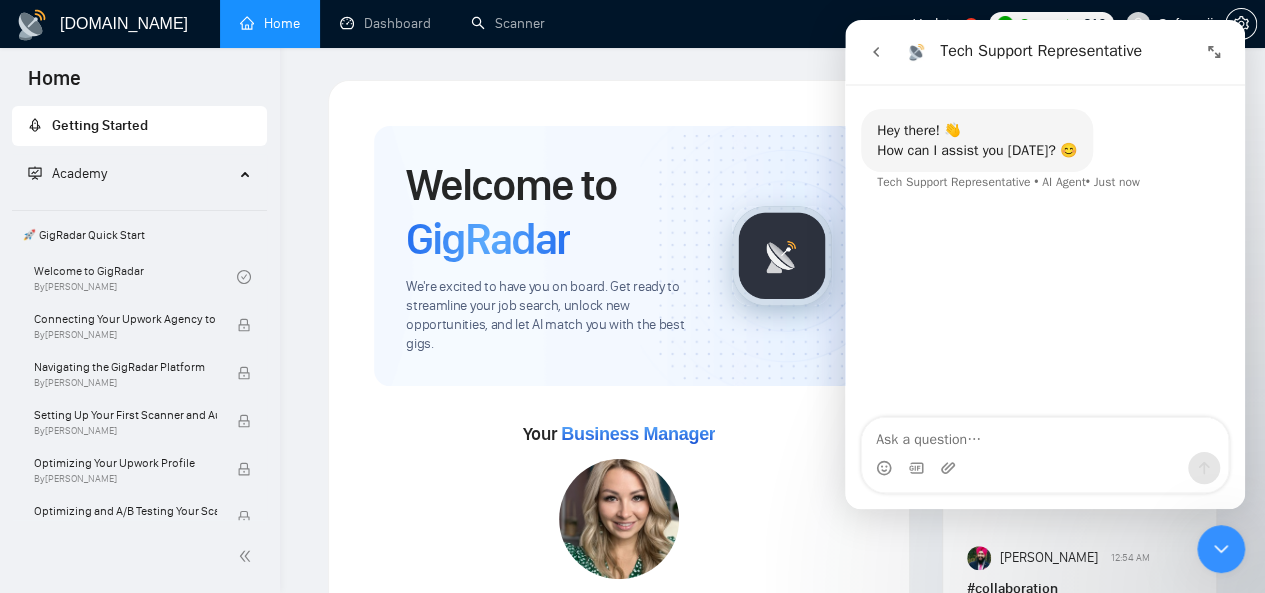 click at bounding box center [1045, 435] 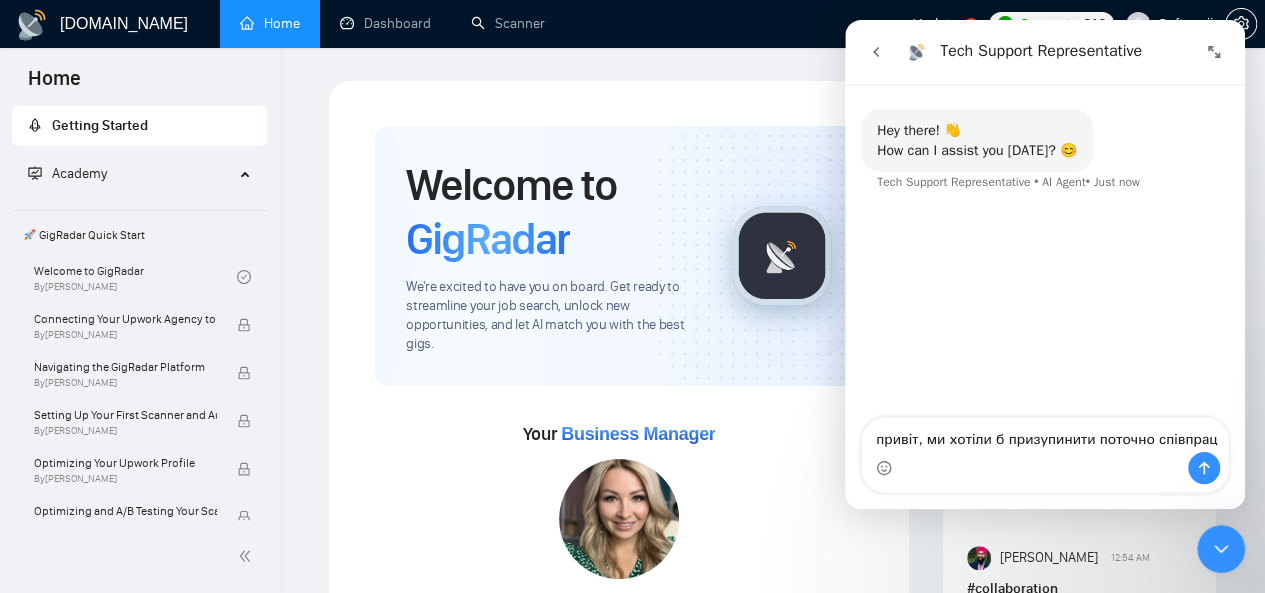 type on "привіт, ми хотіли б призупинити поточно співпрацб" 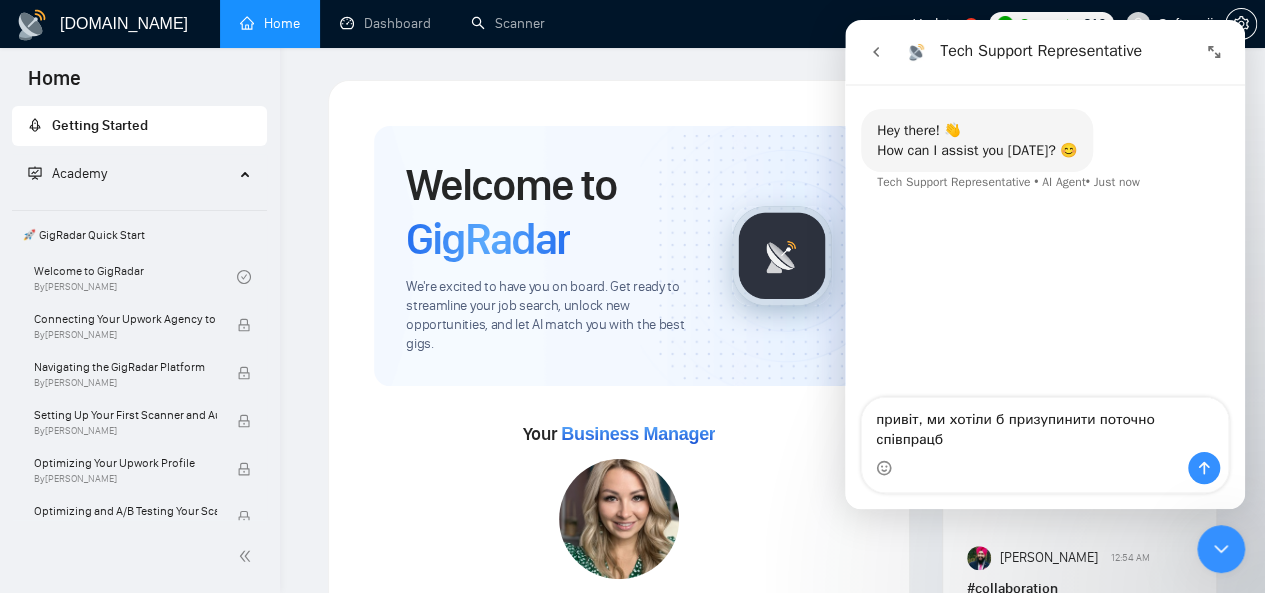 type 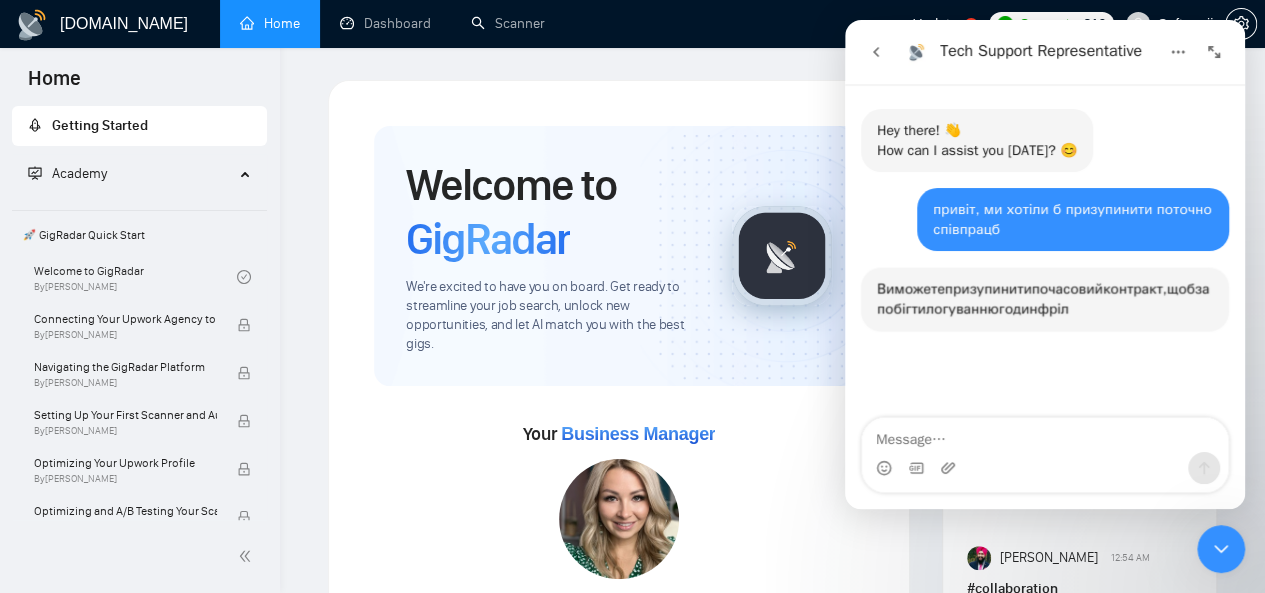 scroll, scrollTop: 2, scrollLeft: 0, axis: vertical 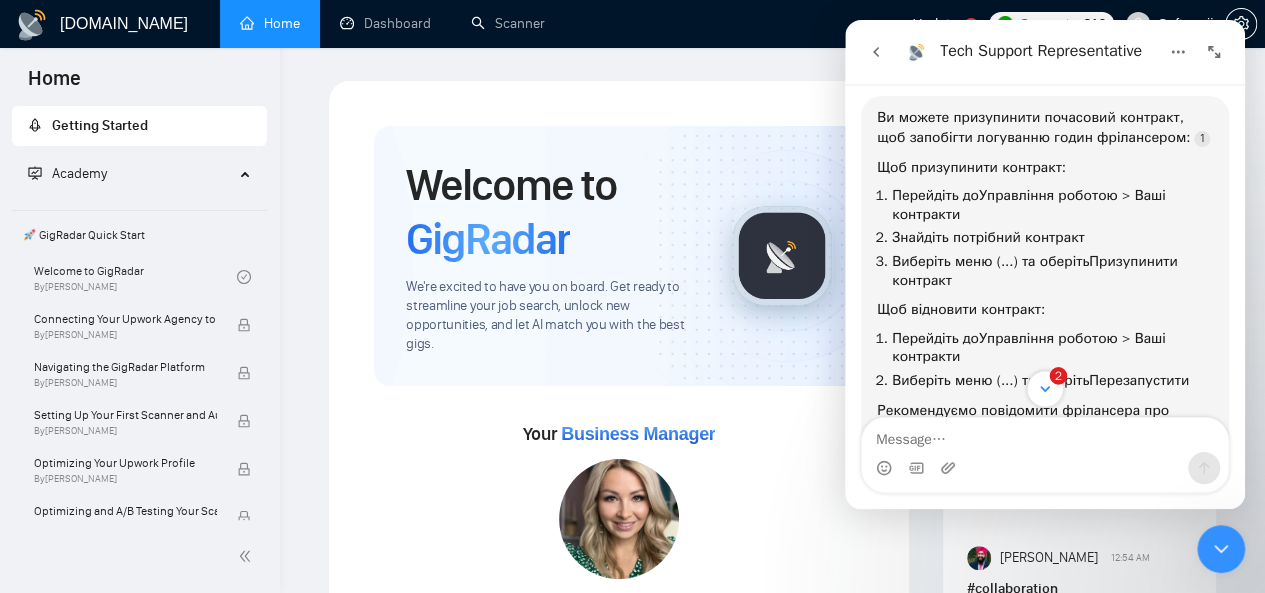click 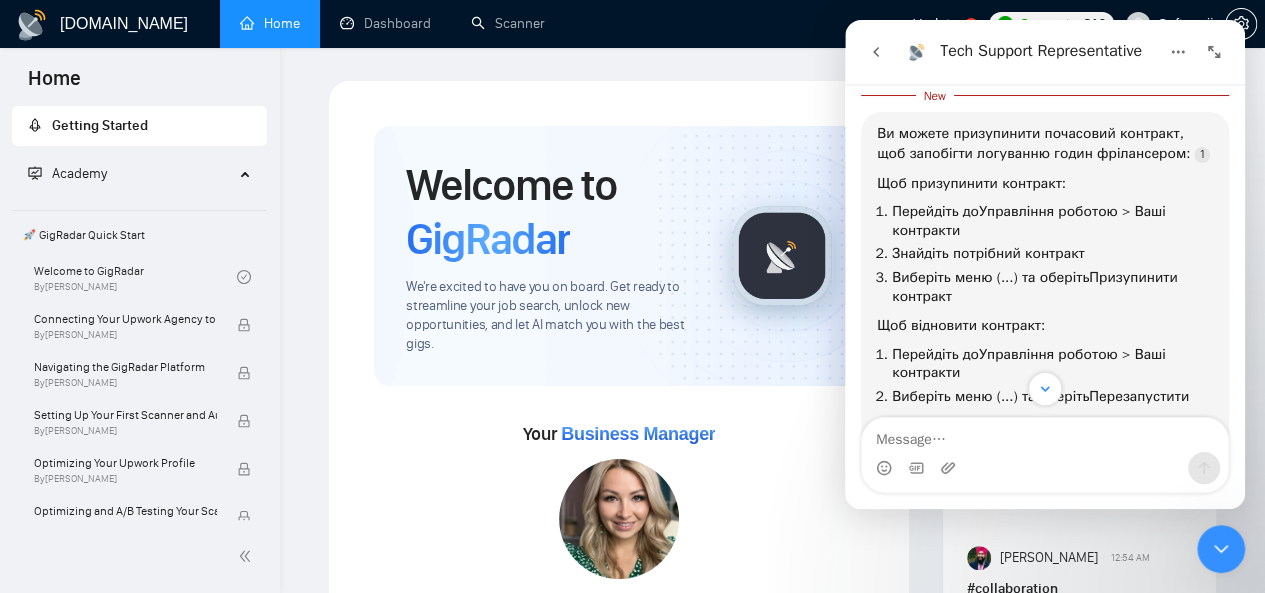 click on "Welcome to  GigRadar We're excited to have you on board. Get ready to streamline your job search, unlock new opportunities, and let AI match you with the best gigs. Your   Business Manager Yelyzaveta   Kovalchuk Yaay! We have successfully added  Yelyzaveta Kovalchuk  to   Softermii . Set up your Country-Specific  Business Manager Set up your United States or United Kingdom Business Manager to access country-specific opportunities. Contact our team GigRadar Automation Set Up a   Scanner Enable the scanner for AI matching and real-time job alerts. Enable   Opportunity Alerts Keep updated on top matches and new jobs. Enable   Automatic Proposal Send Never miss any opportunities. GigRadar Community Join GigRadar   Community Connect with the GigRadar Slack Community for updates, job opportunities, partnerships, and support. Make your   First Post Make your first post on GigRadar community. Level Up Your Skill Explore   Academy Open the Academy and open the first lesson. Finish Your First   Academy Lesson" at bounding box center [619, 961] 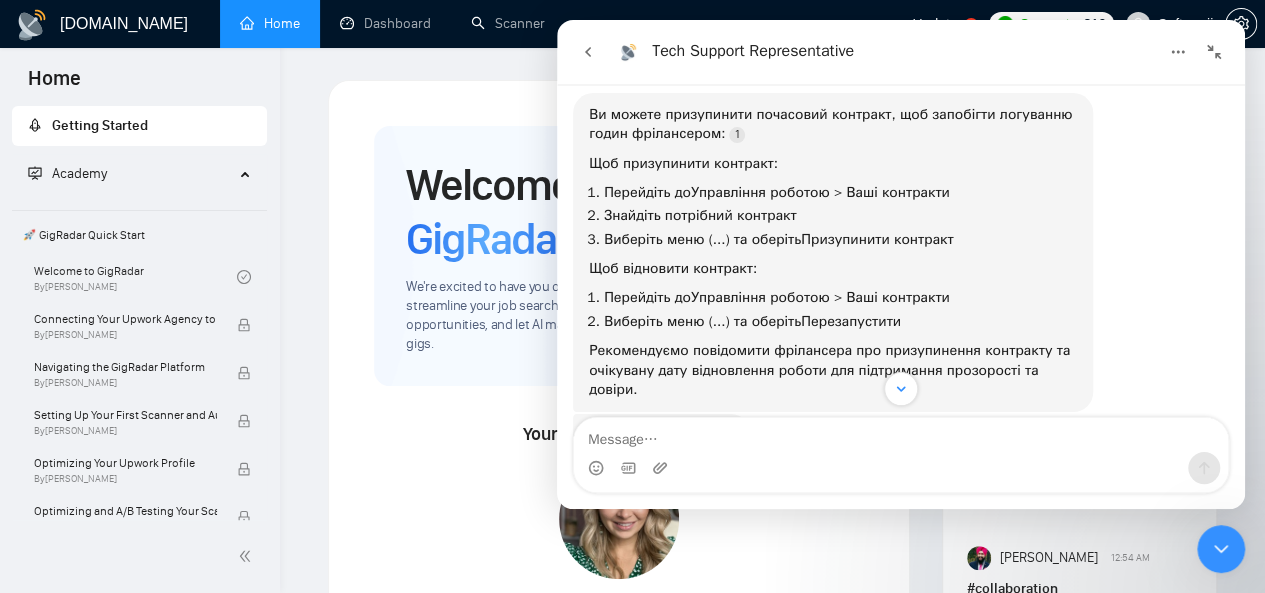 scroll, scrollTop: 165, scrollLeft: 0, axis: vertical 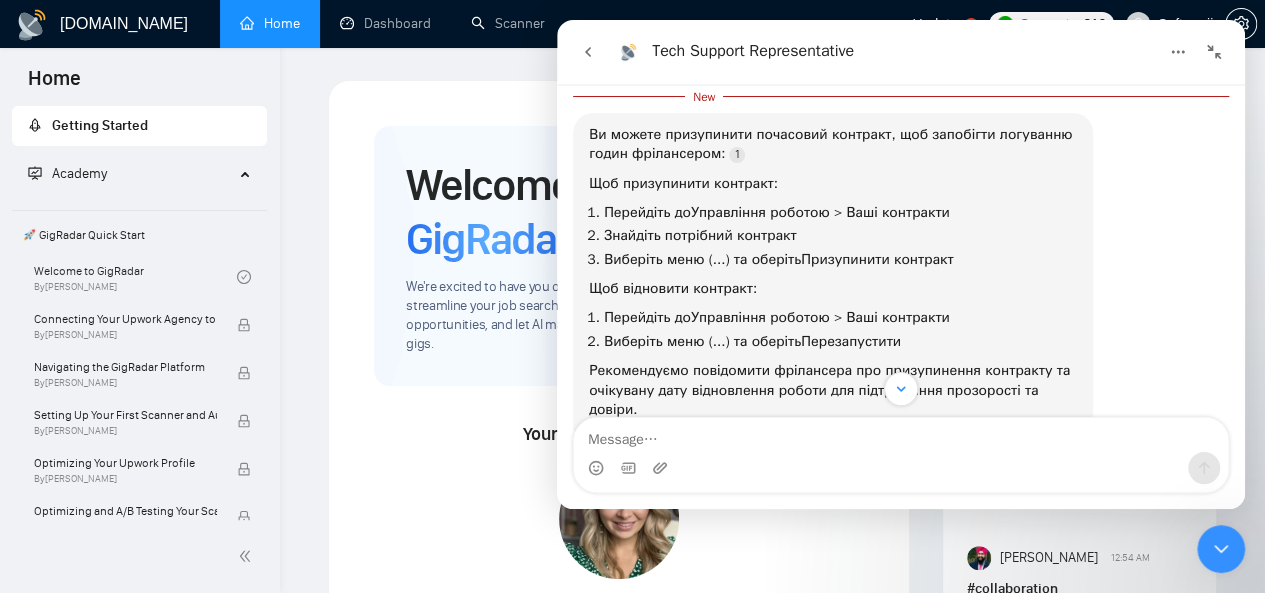 click 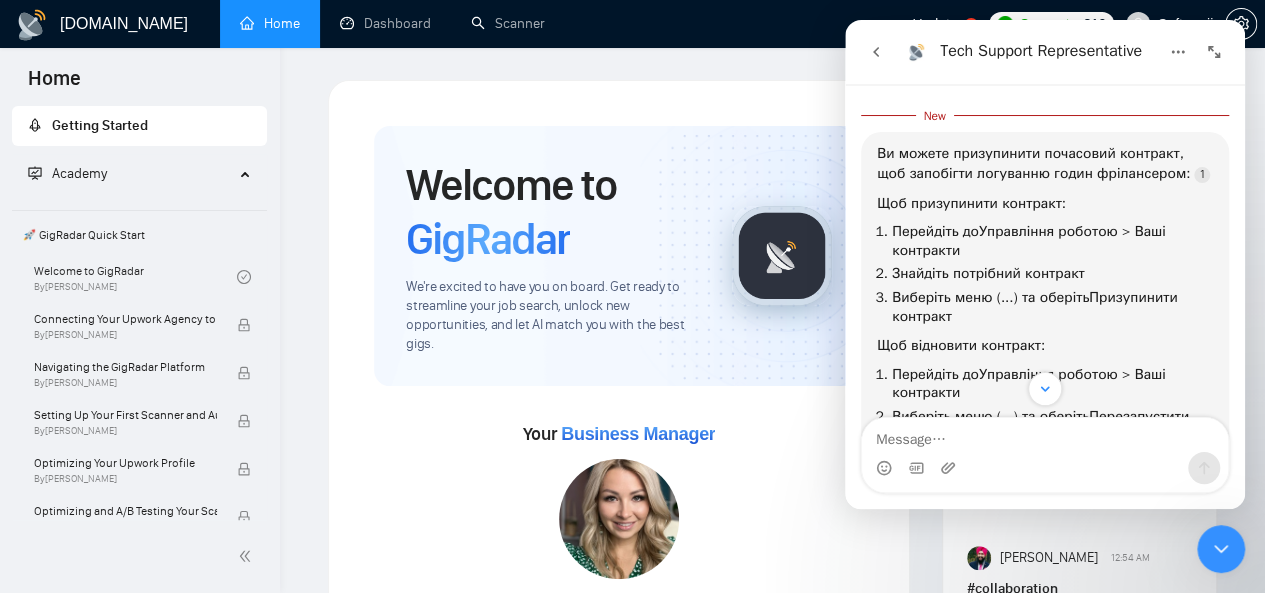 scroll, scrollTop: 2, scrollLeft: 0, axis: vertical 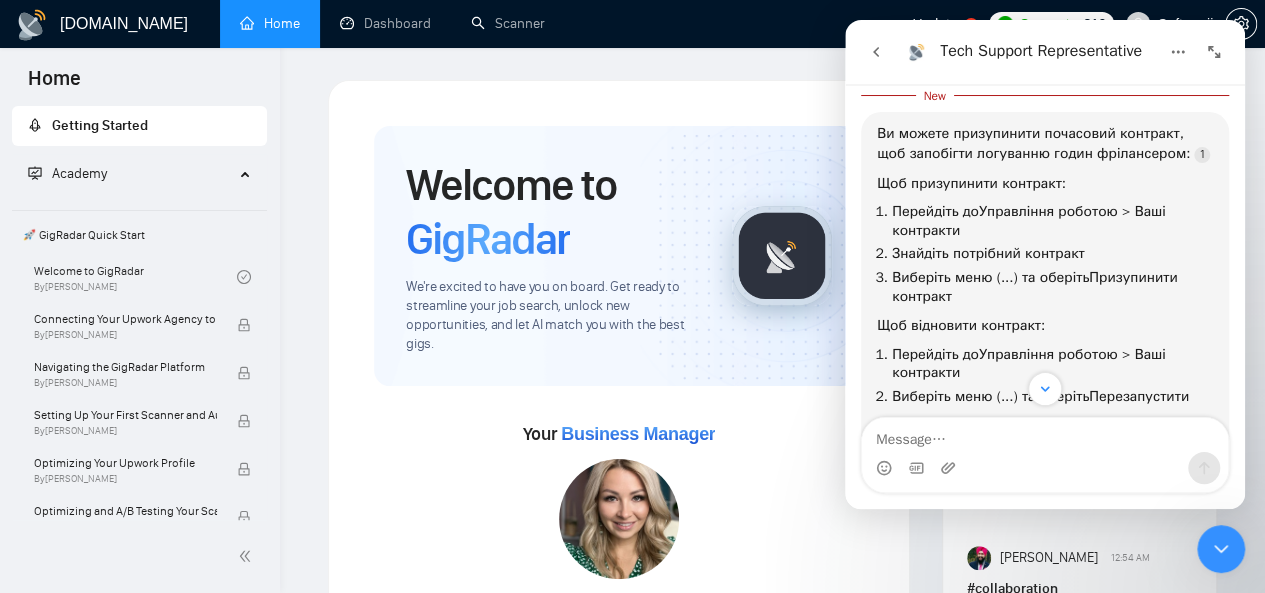 click 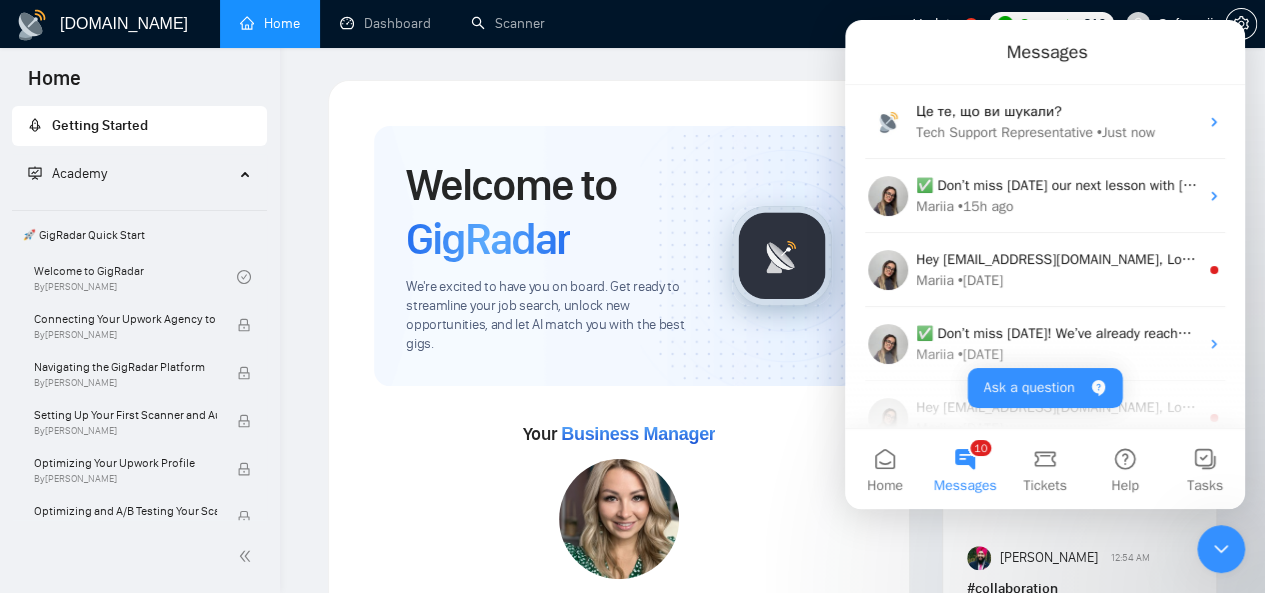 scroll, scrollTop: 186, scrollLeft: 0, axis: vertical 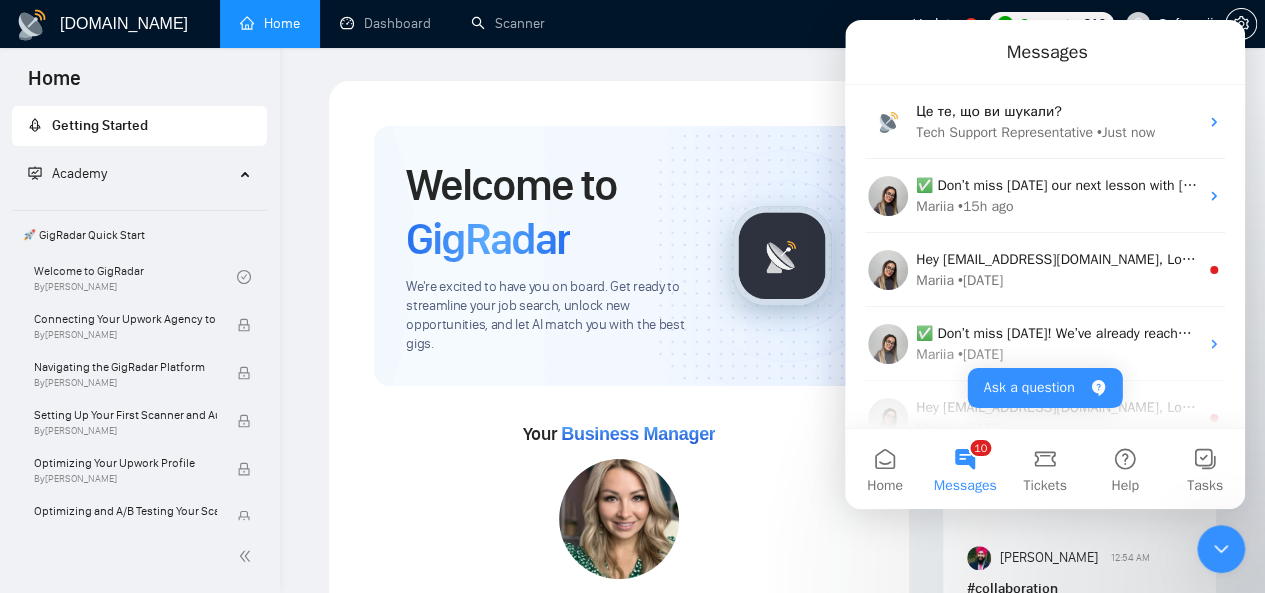 click on "Welcome to  GigRadar We're excited to have you on board. Get ready to streamline your job search, unlock new opportunities, and let AI match you with the best gigs. Your   Business Manager Yelyzaveta   Kovalchuk Yaay! We have successfully added  Yelyzaveta Kovalchuk  to   Softermii . Set up your Country-Specific  Business Manager Set up your United States or United Kingdom Business Manager to access country-specific opportunities. Contact our team GigRadar Automation Set Up a   Scanner Enable the scanner for AI matching and real-time job alerts. Enable   Opportunity Alerts Keep updated on top matches and new jobs. Enable   Automatic Proposal Send Never miss any opportunities. GigRadar Community Join GigRadar   Community Connect with the GigRadar Slack Community for updates, job opportunities, partnerships, and support. Make your   First Post Make your first post on GigRadar community. Level Up Your Skill Explore   Academy Open the Academy and open the first lesson. Finish Your First   Academy Lesson" at bounding box center [619, 961] 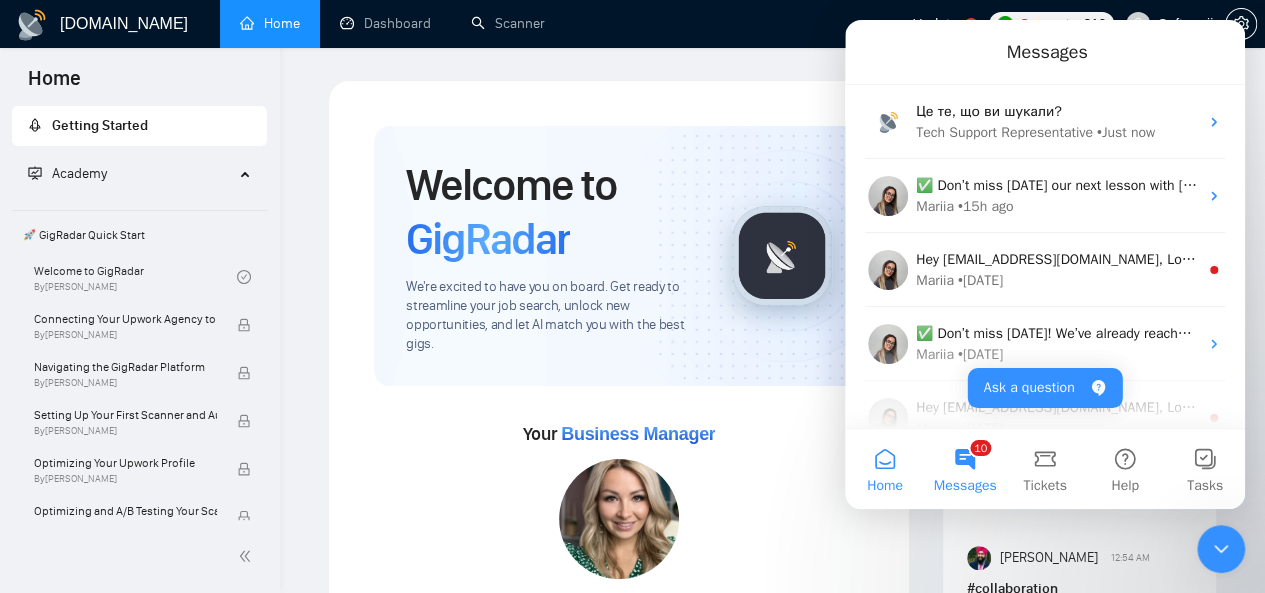 click on "Home" at bounding box center [885, 486] 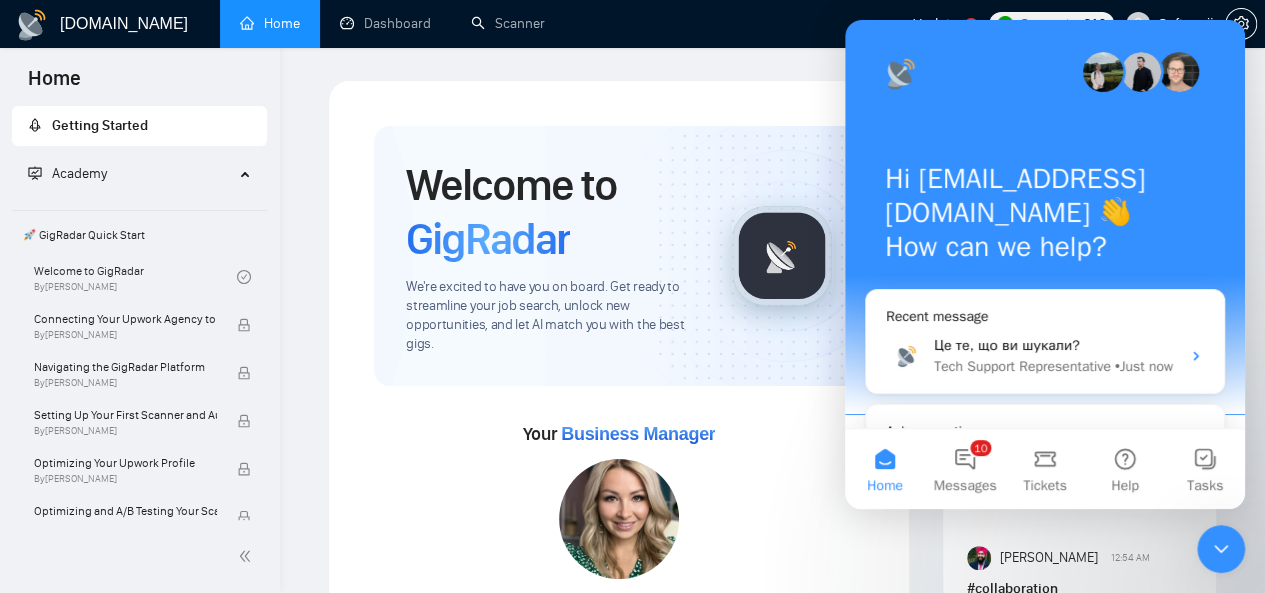 scroll, scrollTop: 458, scrollLeft: 0, axis: vertical 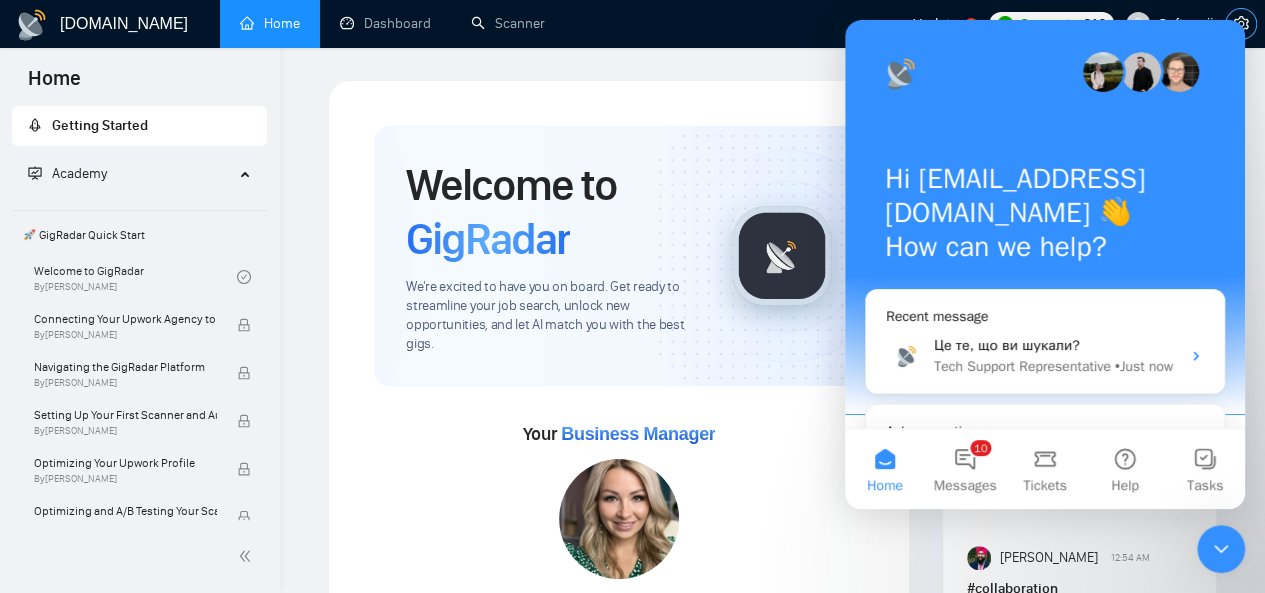 click at bounding box center (1241, 24) 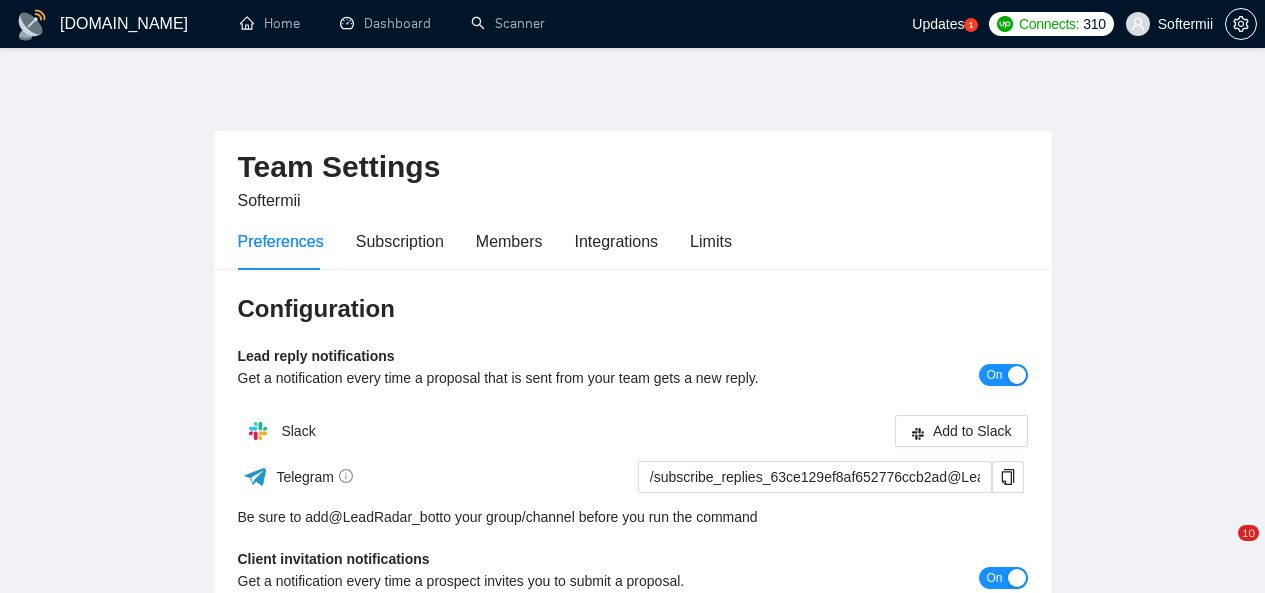 scroll, scrollTop: 0, scrollLeft: 0, axis: both 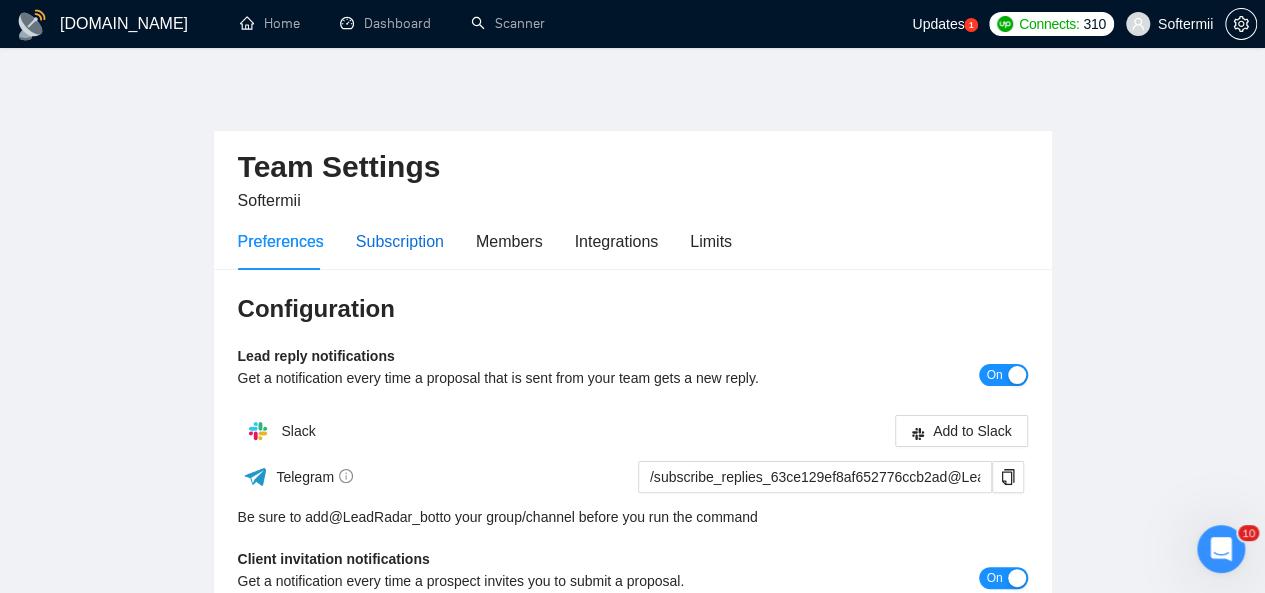 click on "Subscription" at bounding box center [400, 241] 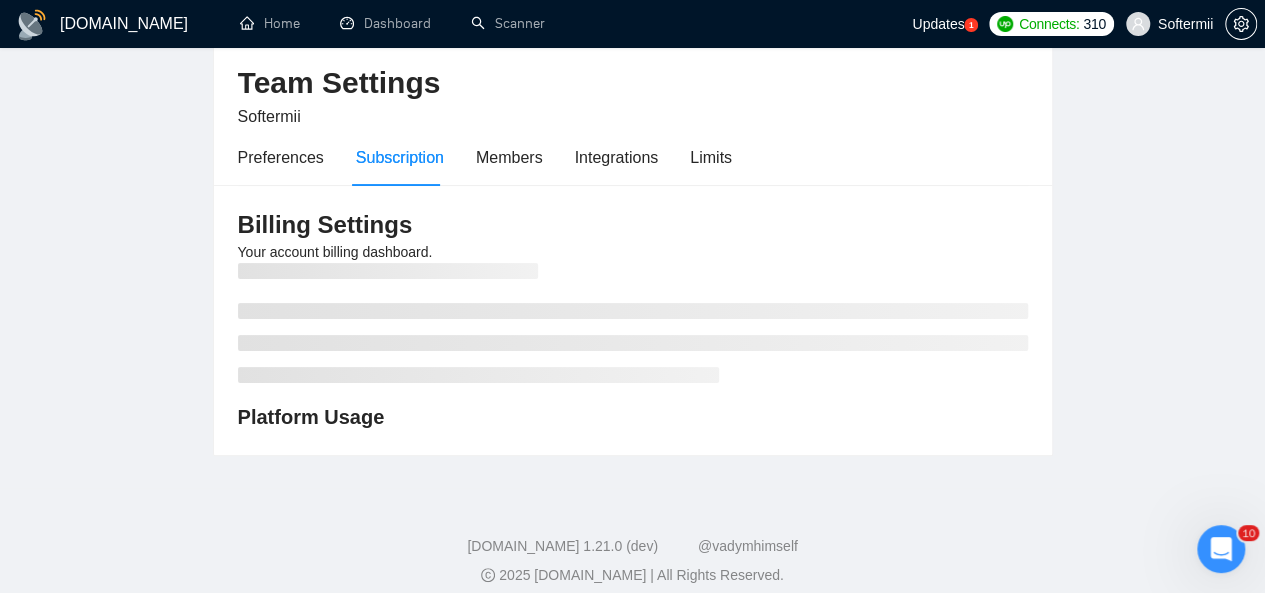 scroll, scrollTop: 100, scrollLeft: 0, axis: vertical 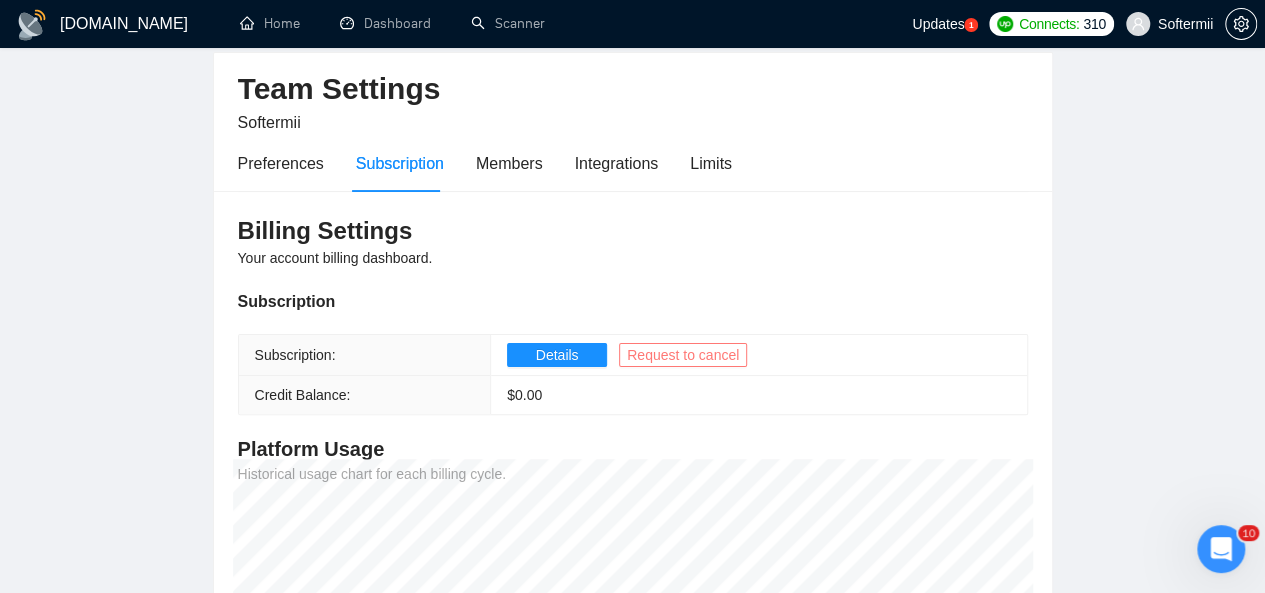 click on "Request to cancel" at bounding box center (683, 355) 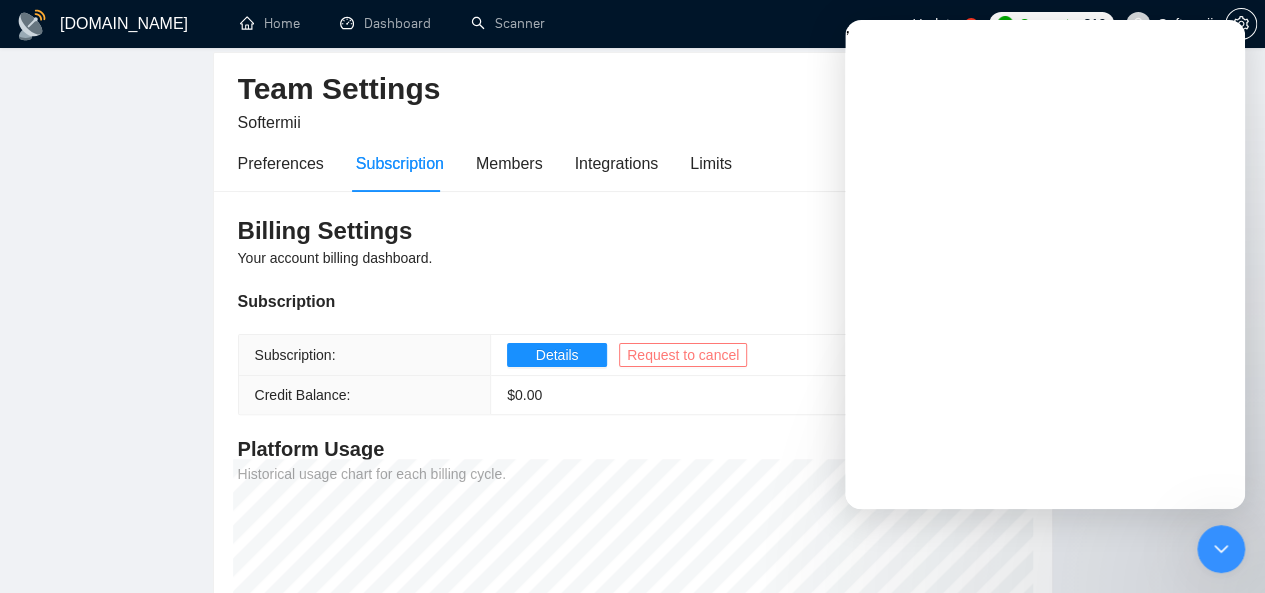 scroll, scrollTop: 0, scrollLeft: 0, axis: both 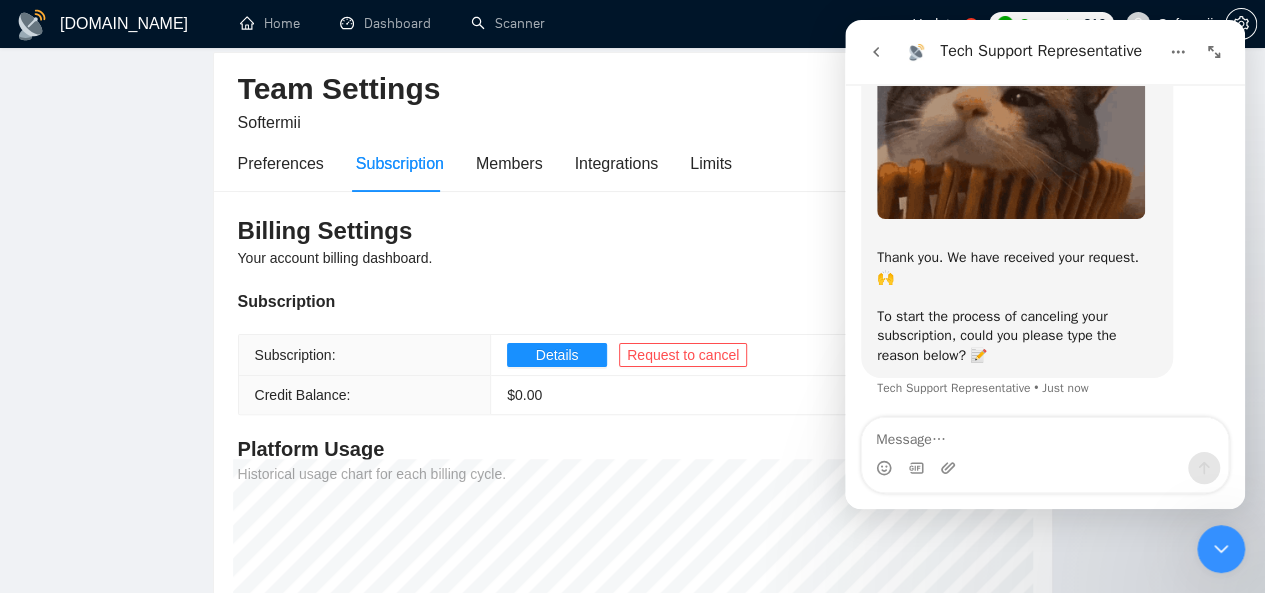 click at bounding box center (1045, 435) 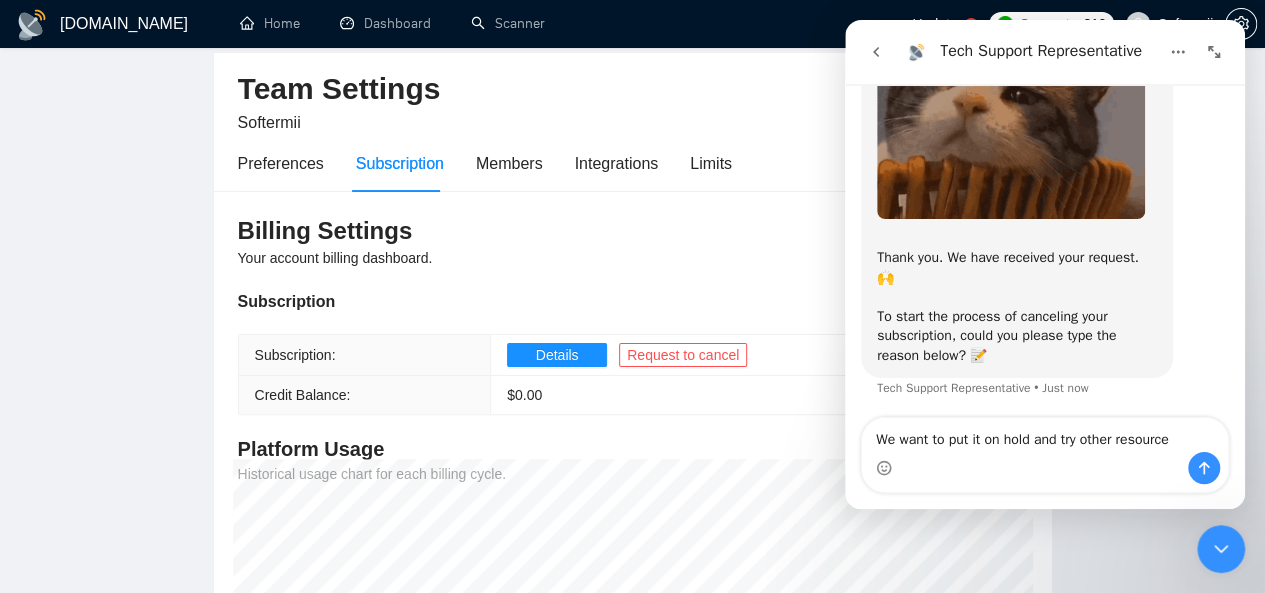 type on "We want to put it on hold and try other resources" 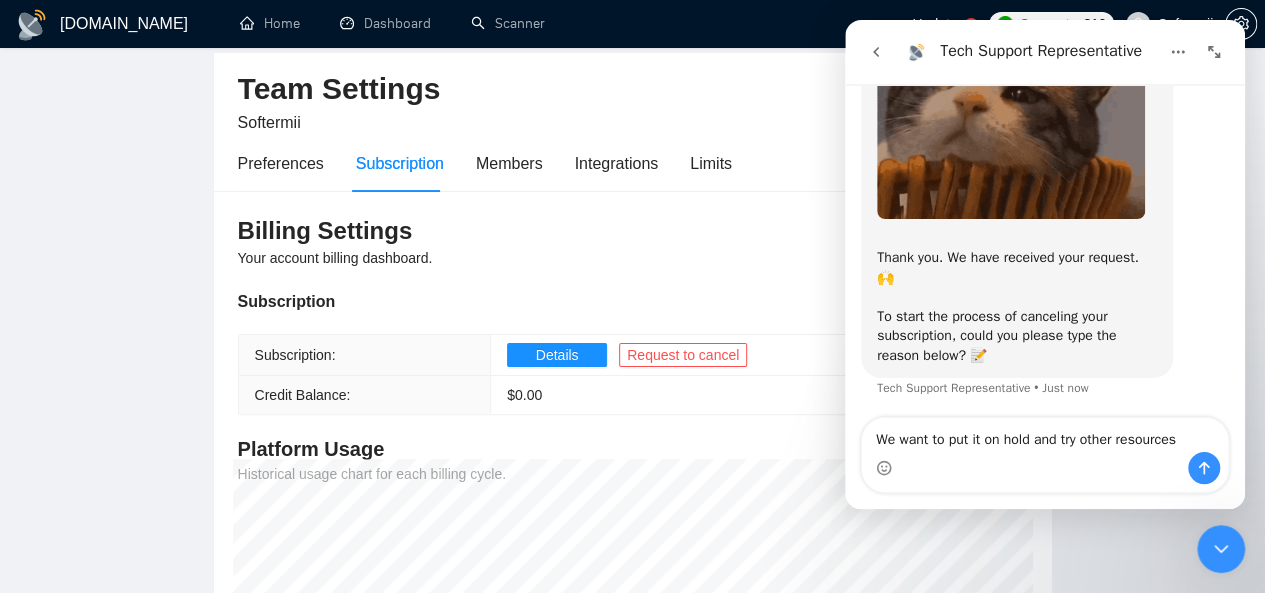 type 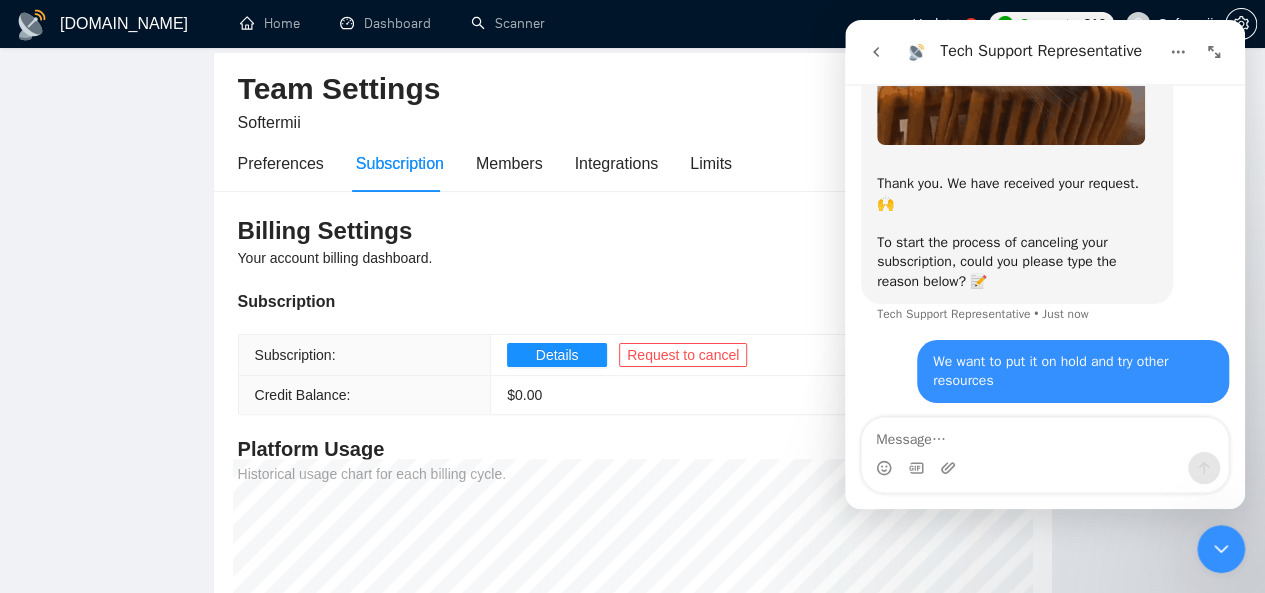 scroll, scrollTop: 303, scrollLeft: 0, axis: vertical 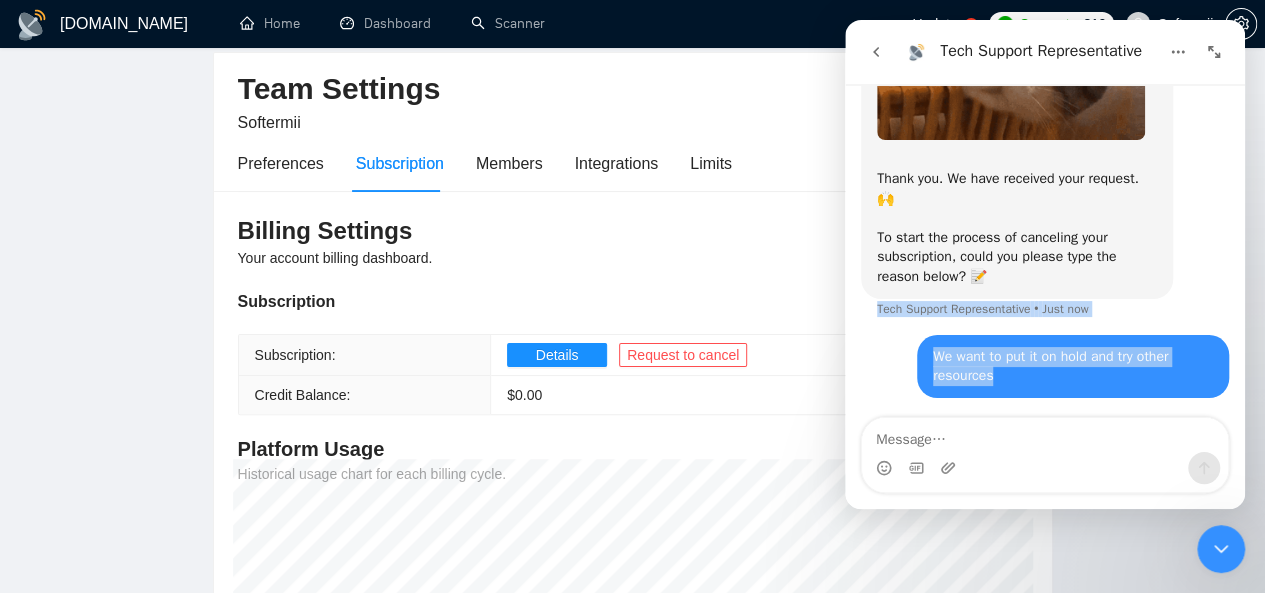 drag, startPoint x: 1234, startPoint y: 383, endPoint x: 1235, endPoint y: 303, distance: 80.00625 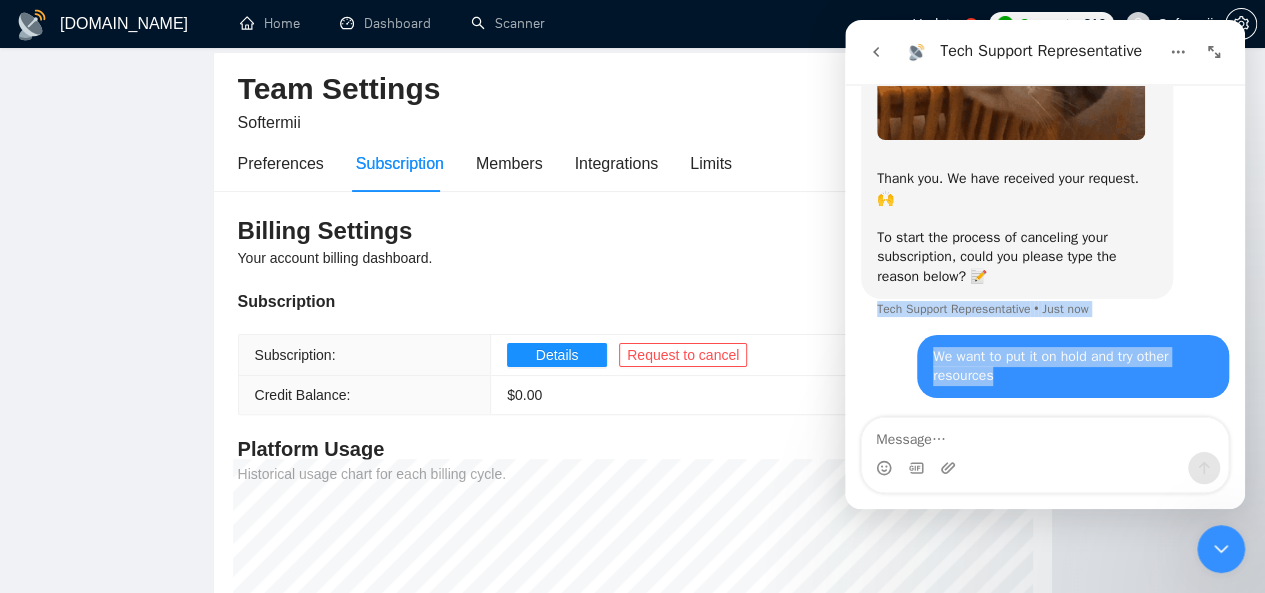 click on "Ask us anything, or share your feedback. We’re truly bummed to part ways 😢​ Thank you. We have received your request. 🙌 To start the process of canceling your subscription, could you please type the reason below? 📝 Tech Support Representative    •   Just now We want to put it on hold and try other resources [EMAIL_ADDRESS][DOMAIN_NAME]    •   Just now" at bounding box center [1045, 261] 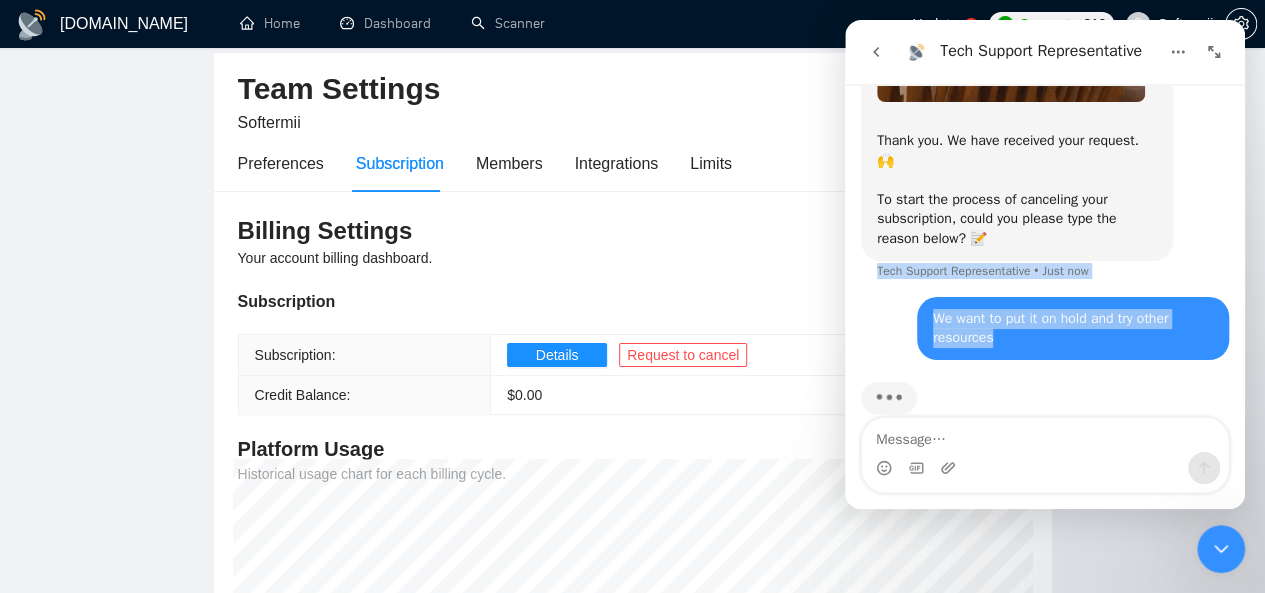 scroll, scrollTop: 0, scrollLeft: 0, axis: both 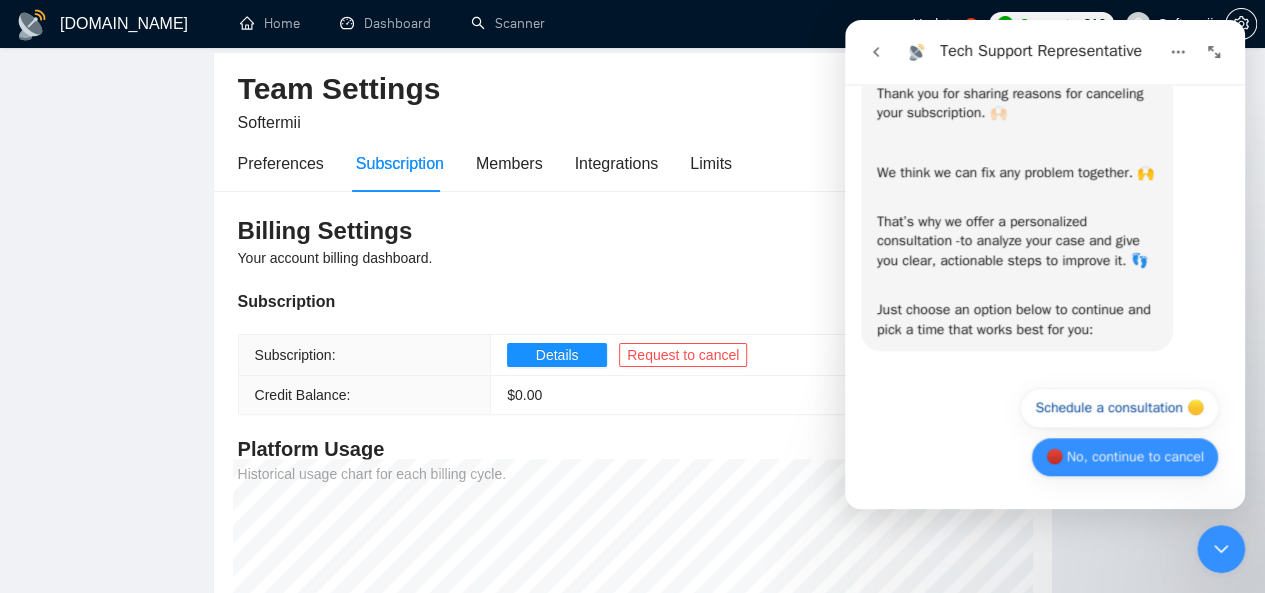 click on "🔴 No, continue to cancel" at bounding box center [1125, 457] 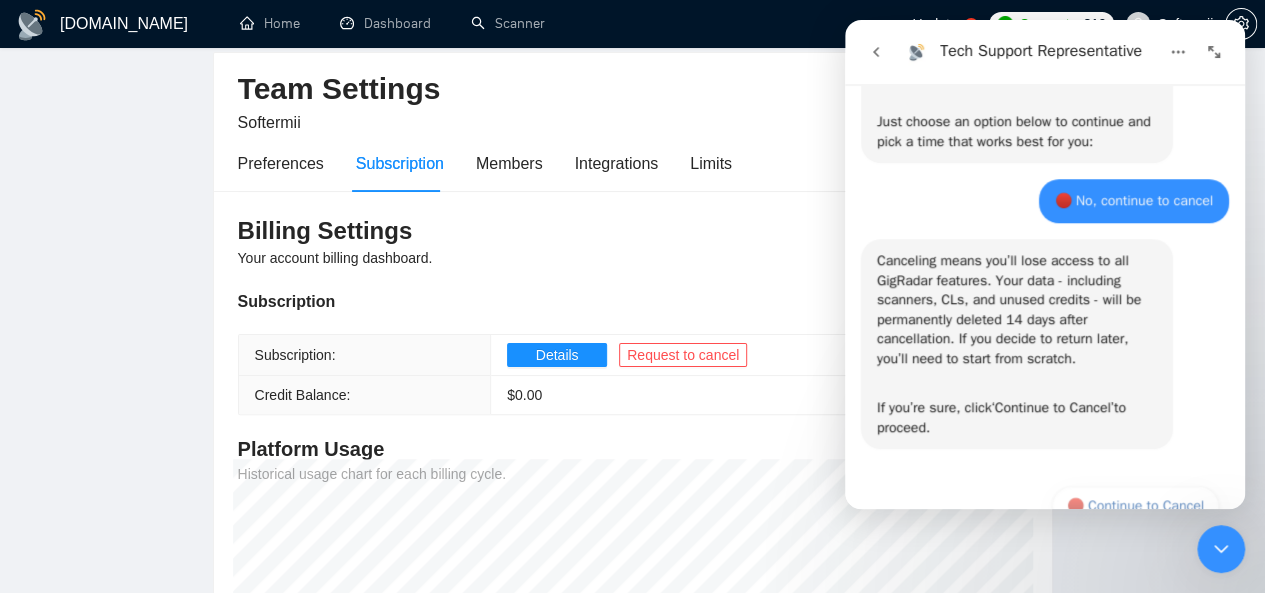 scroll, scrollTop: 884, scrollLeft: 0, axis: vertical 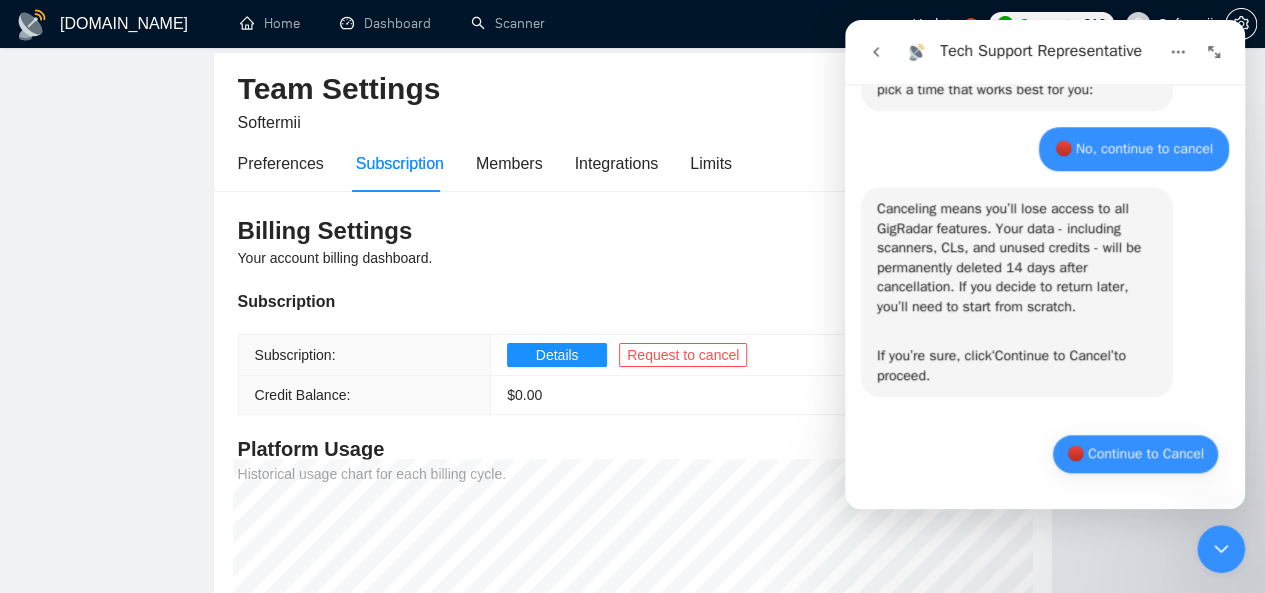 click on "🔴 Continue to Cancel" at bounding box center (1135, 454) 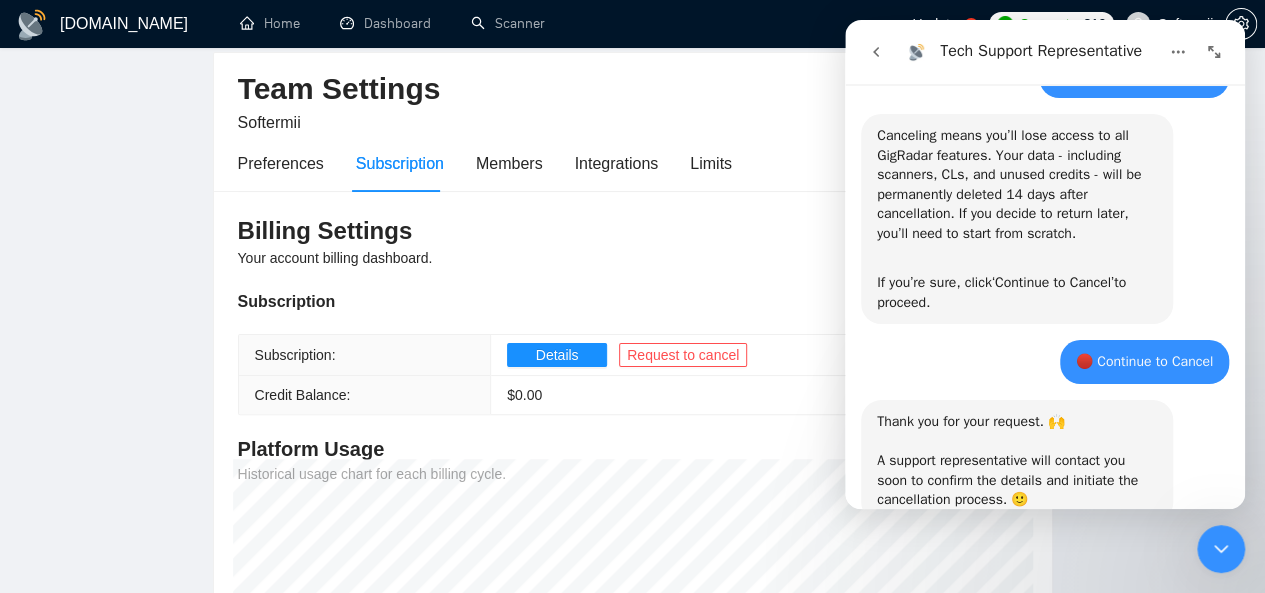 scroll, scrollTop: 1030, scrollLeft: 0, axis: vertical 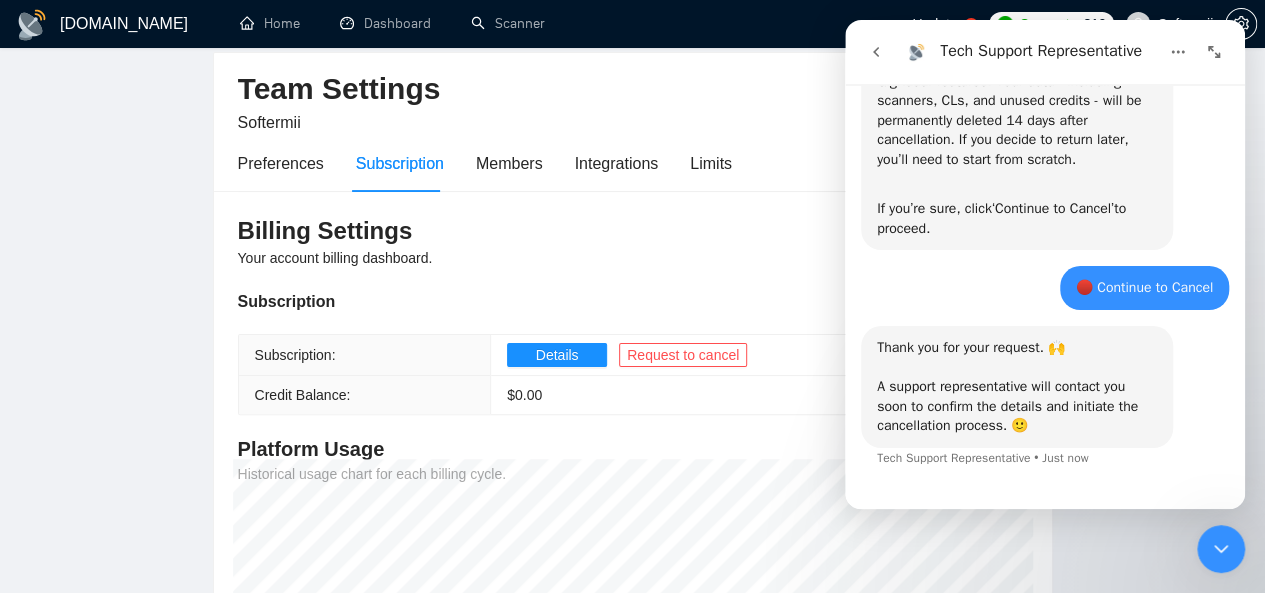 click on "Team Settings Softermii Preferences Subscription Members Integrations Limits Billing Settings Your account billing dashboard. Subscription Subscription:   Details Request to cancel Credit Balance: $ 0.00 Platform Usage Historical usage chart for each billing cycle." at bounding box center [632, 406] 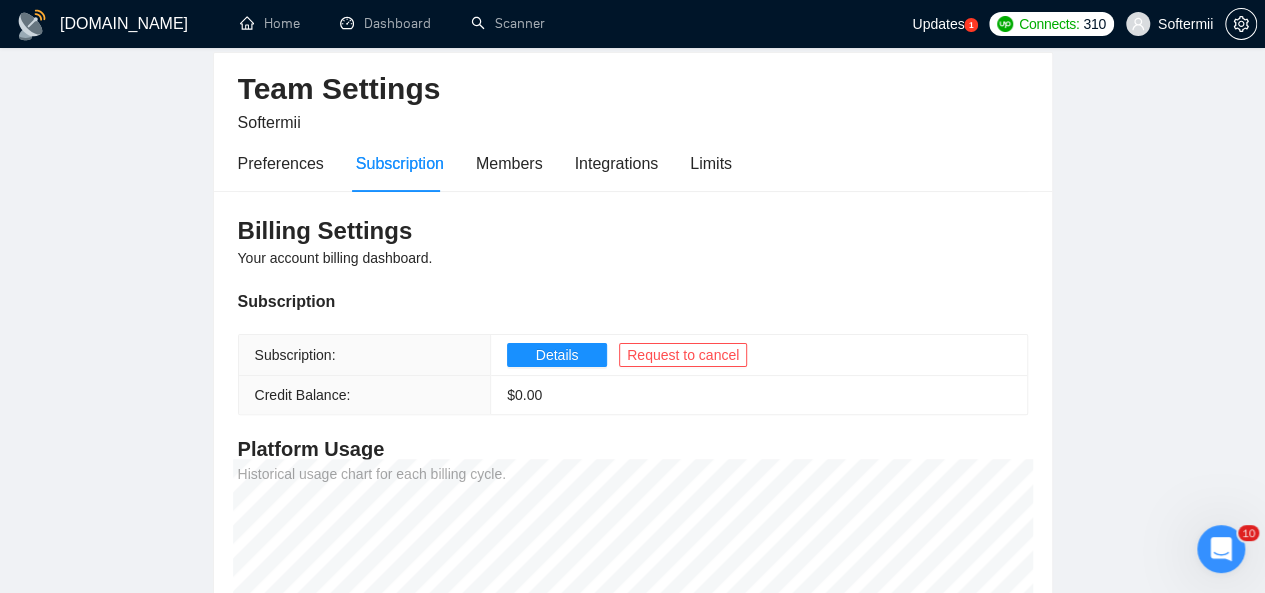 scroll, scrollTop: 0, scrollLeft: 0, axis: both 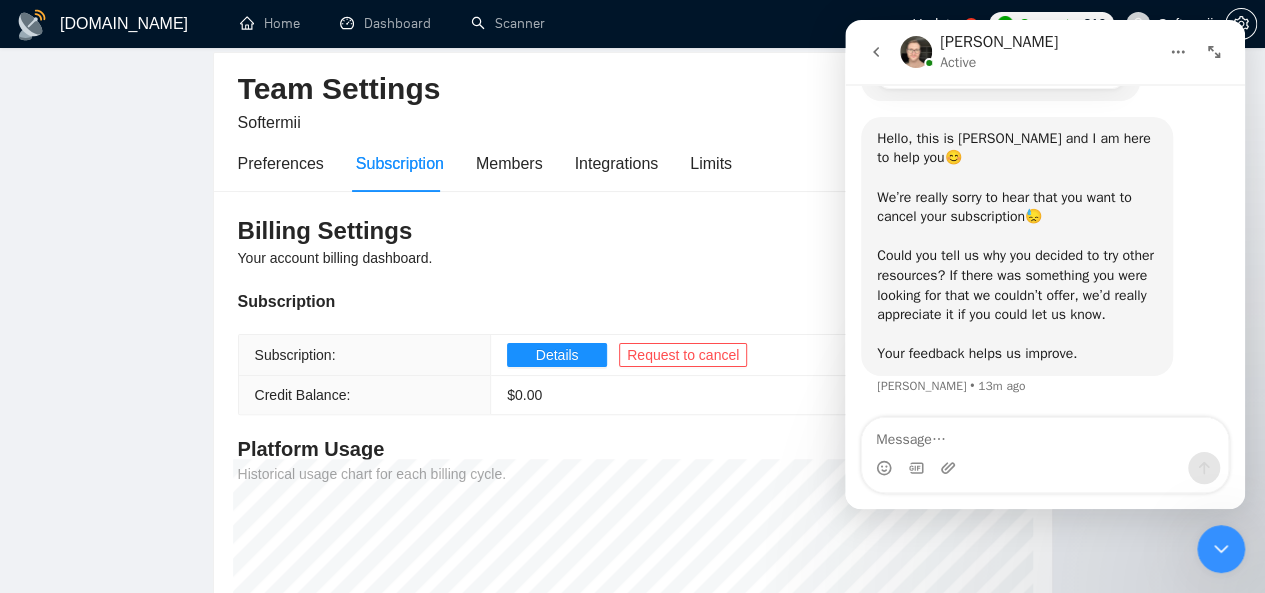 click at bounding box center (1045, 435) 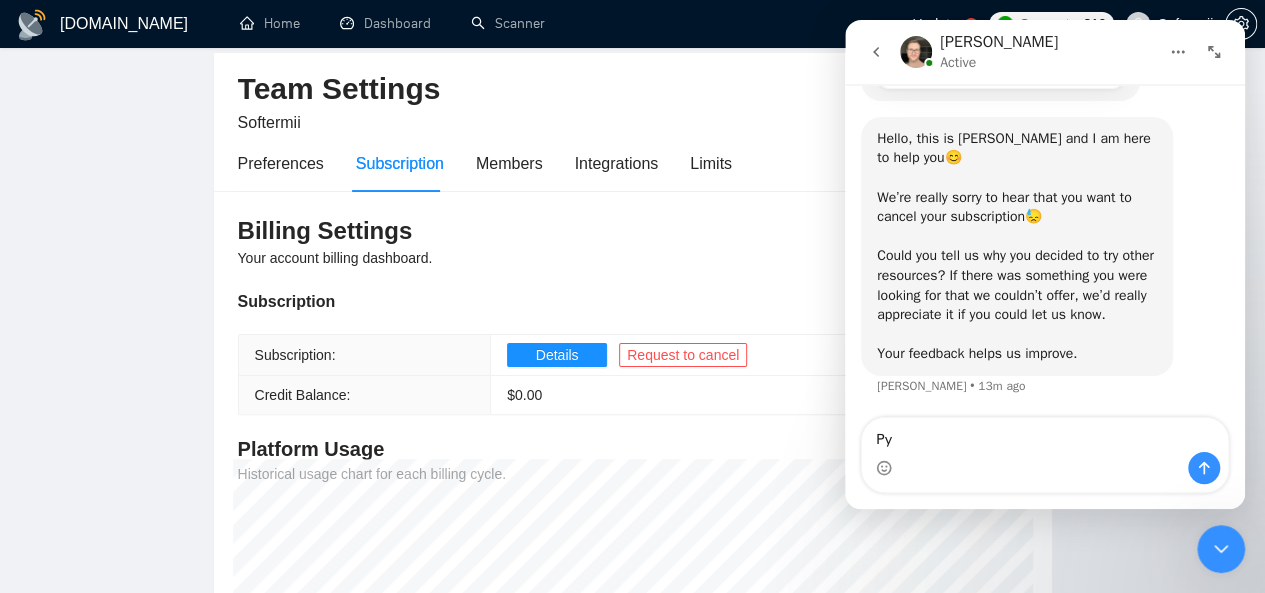 type on "Р" 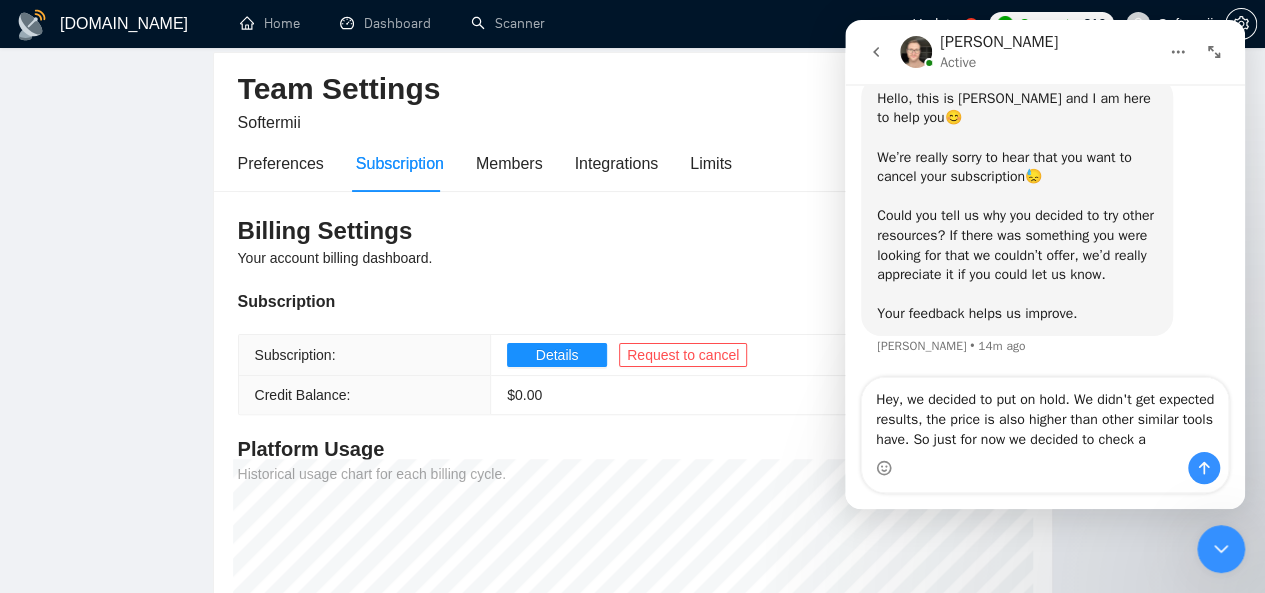 scroll, scrollTop: 1538, scrollLeft: 0, axis: vertical 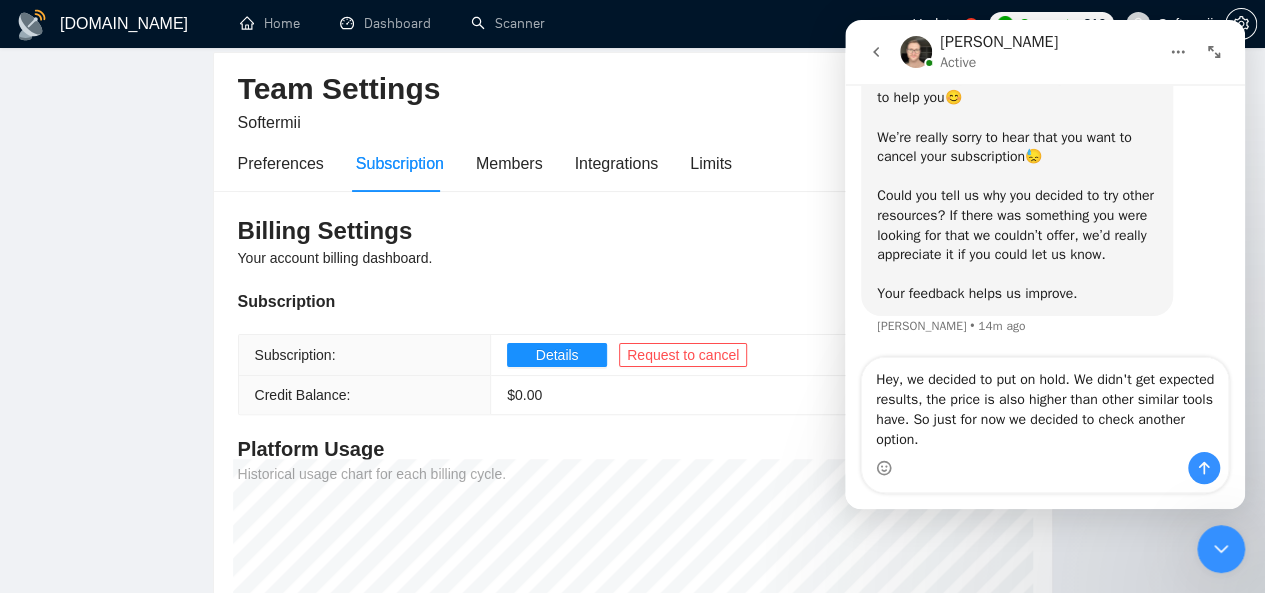 type on "Hey, we decided to put on hold. We didn't get expected results, the price is also higher than other similar tools have. So just for now we decided to check another option." 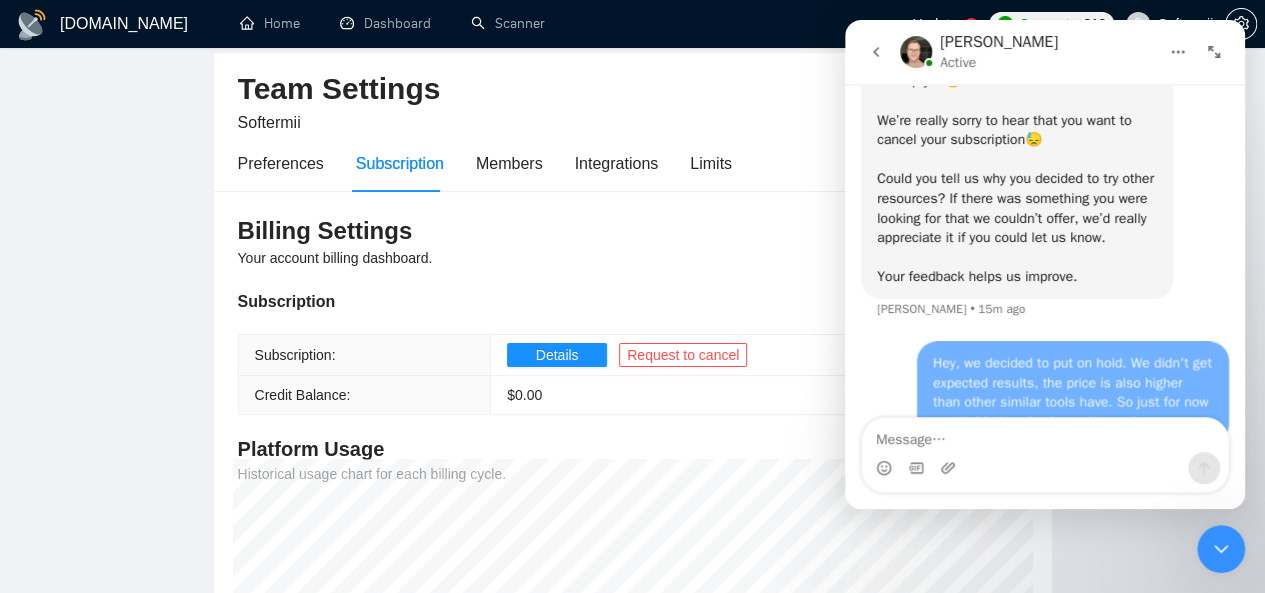 scroll, scrollTop: 1596, scrollLeft: 0, axis: vertical 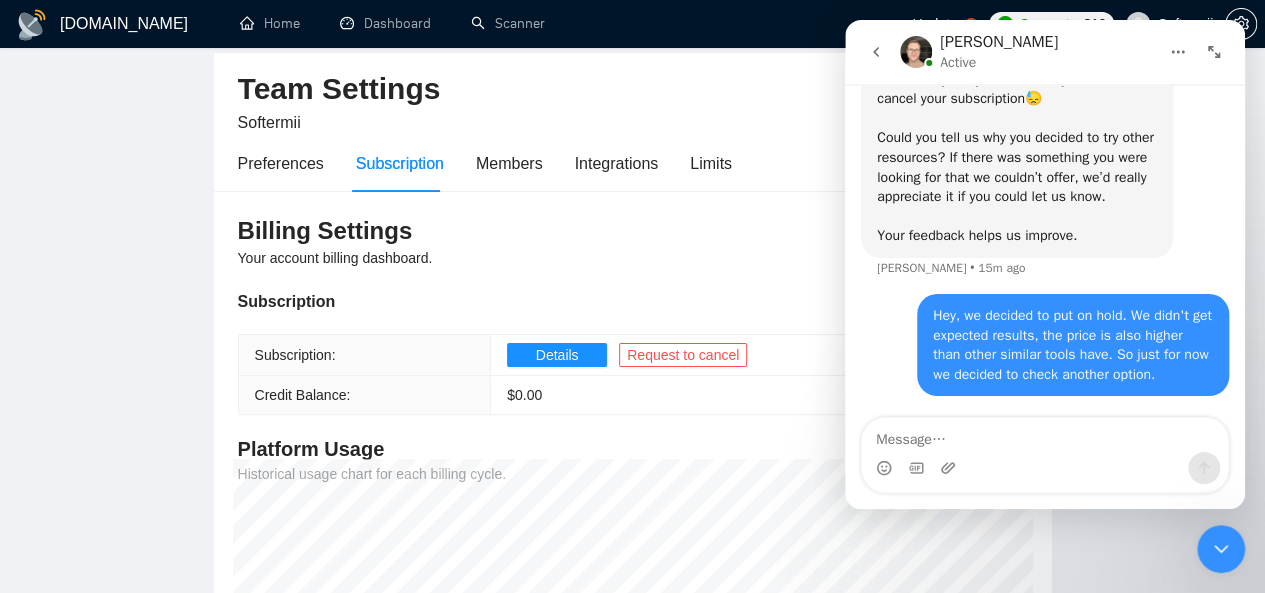 click on "[DOMAIN_NAME] Home Dashboard Scanner Updates
1
Connects: 310 Softermii Team Settings Softermii Preferences Subscription Members Integrations Limits Billing Settings Your account billing dashboard. Subscription Subscription:   Details Request to cancel Credit Balance: $ 0.00 Platform Usage Historical usage chart for each billing cycle.   [DOMAIN_NAME] 1.21.0 (dev) @vadymhimself   2025 [DOMAIN_NAME] | All Rights Reserved." at bounding box center (632, 443) 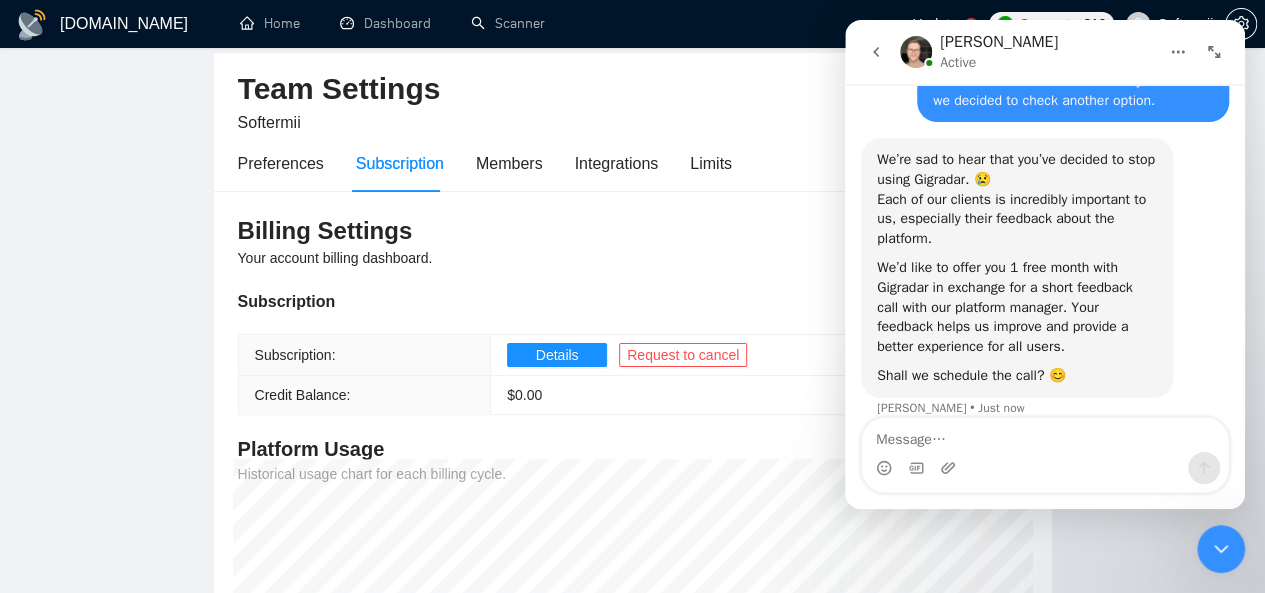 scroll, scrollTop: 1872, scrollLeft: 0, axis: vertical 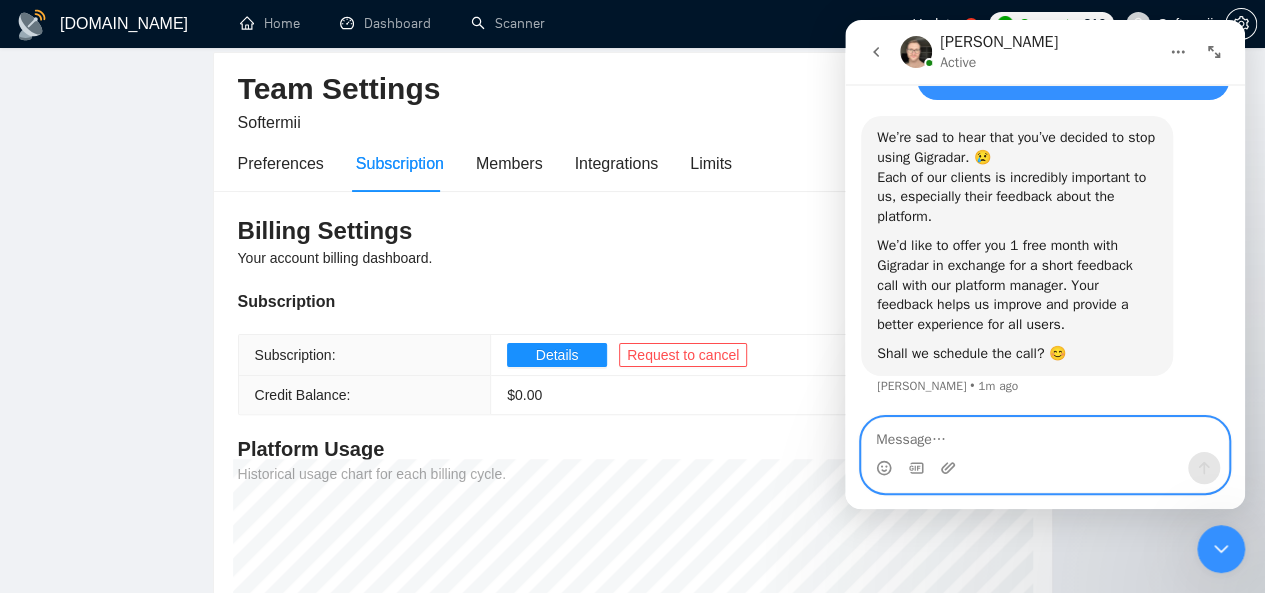 click at bounding box center [1045, 435] 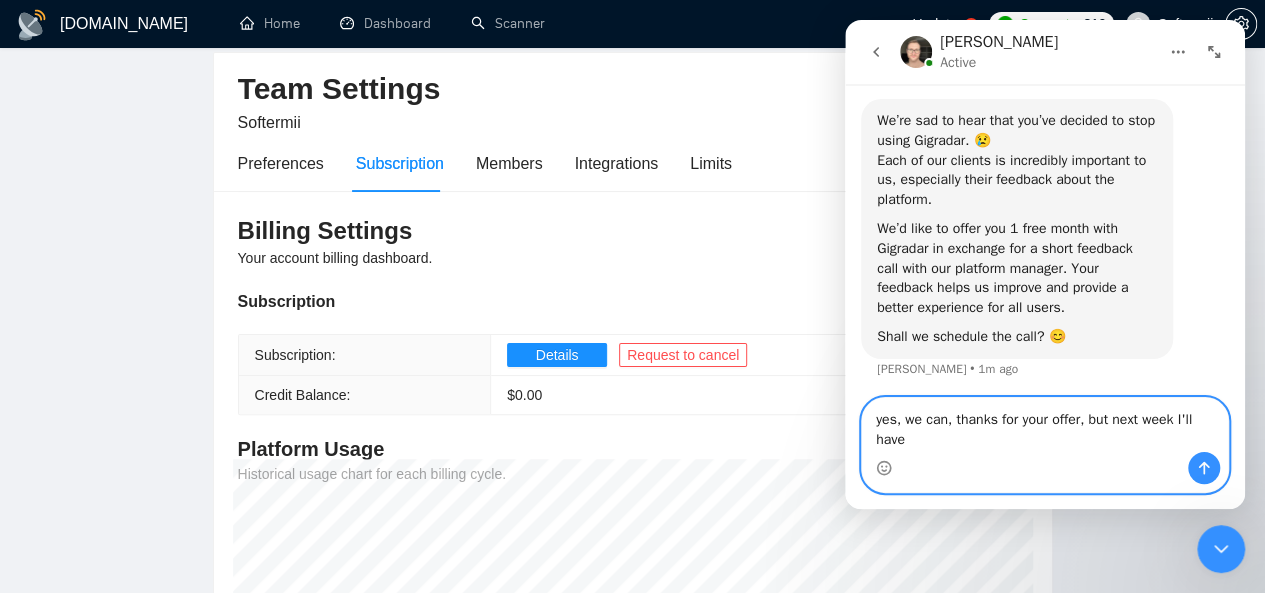 scroll, scrollTop: 1892, scrollLeft: 0, axis: vertical 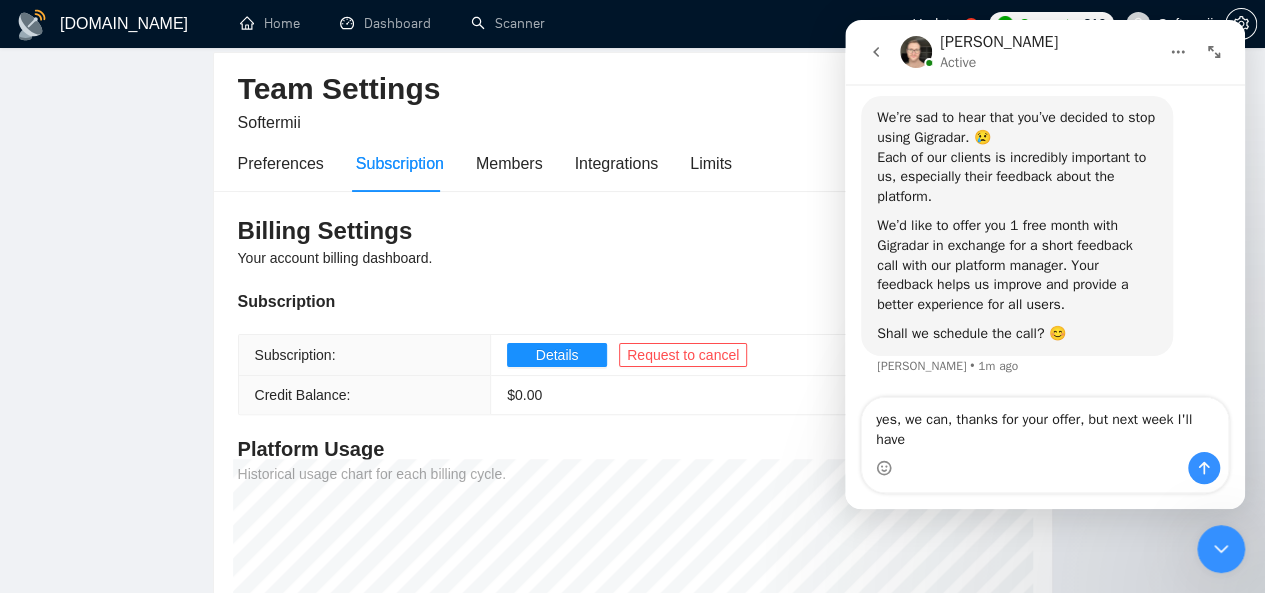 drag, startPoint x: 958, startPoint y: 457, endPoint x: 1111, endPoint y: 431, distance: 155.19342 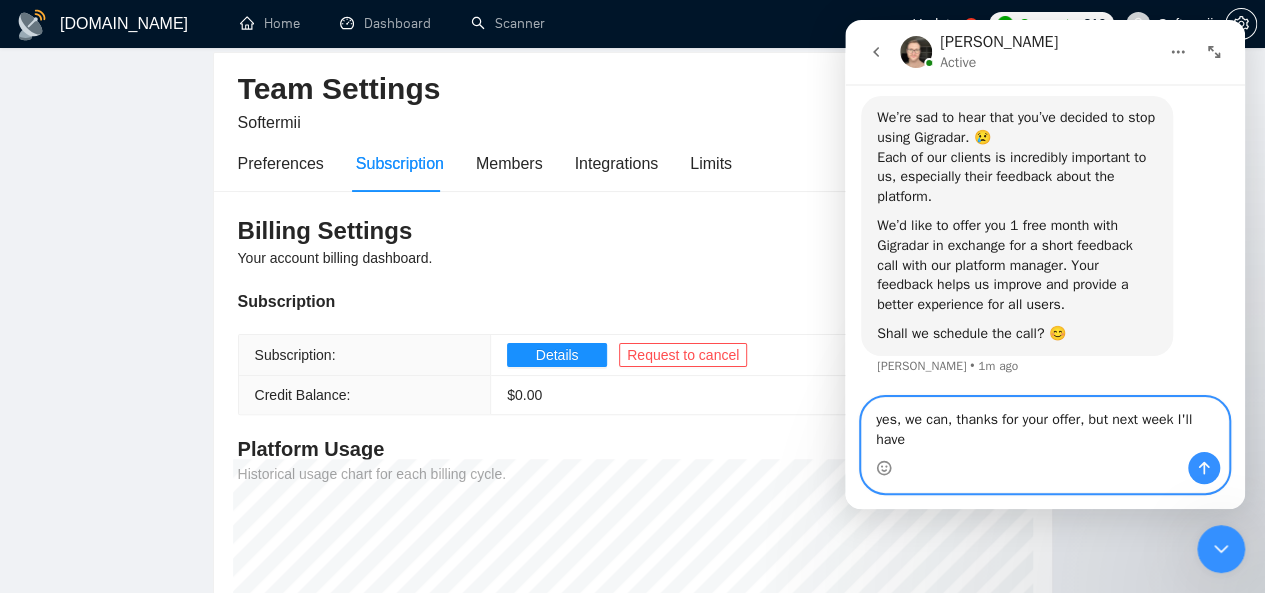 click on "yes, we can, thanks for your offer, but next week I'll have" at bounding box center [1045, 425] 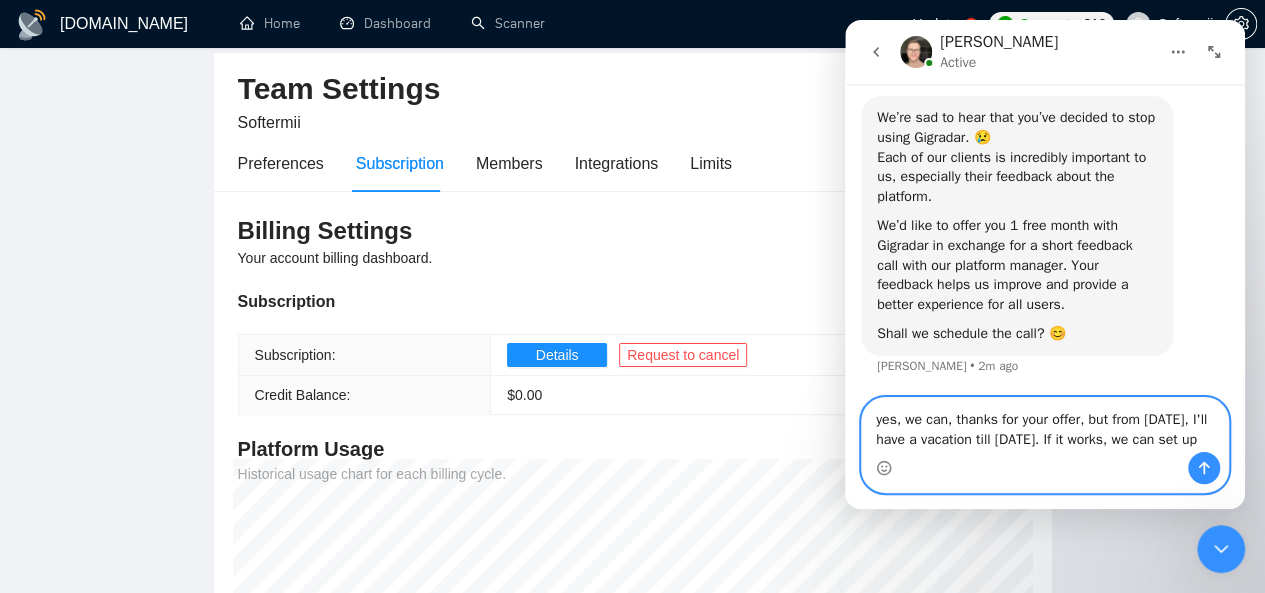 scroll, scrollTop: 1912, scrollLeft: 0, axis: vertical 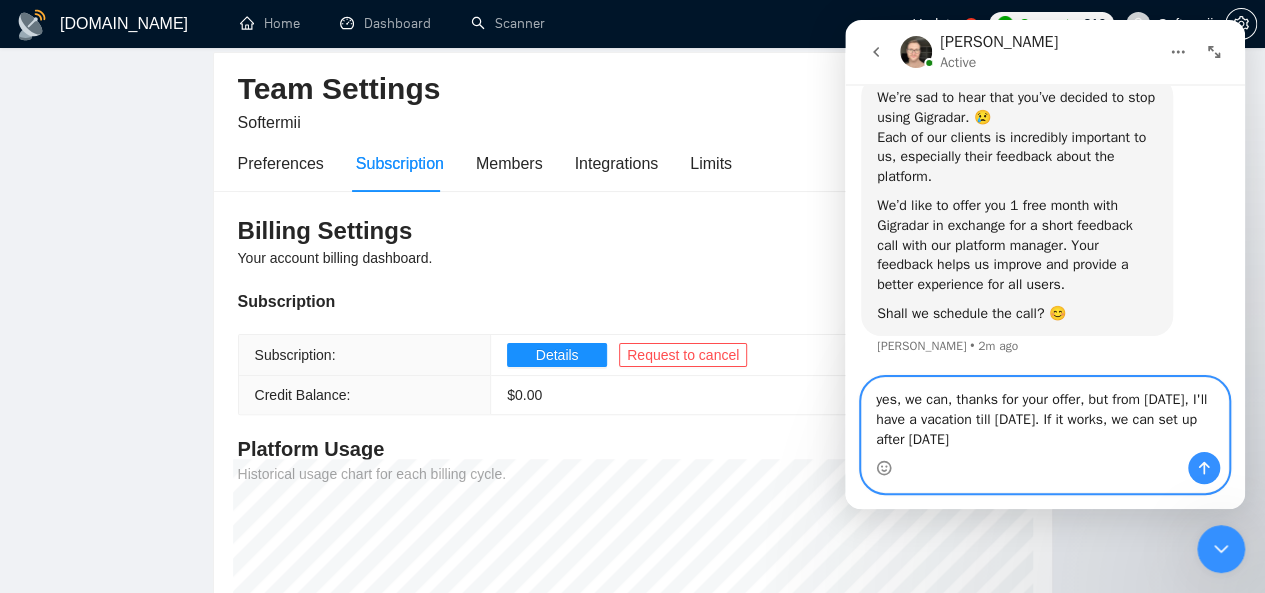 type on "yes, we can, thanks for your offer, but from [DATE], I'll have a vacation till [DATE]. If it works, we can set up after [DATE]" 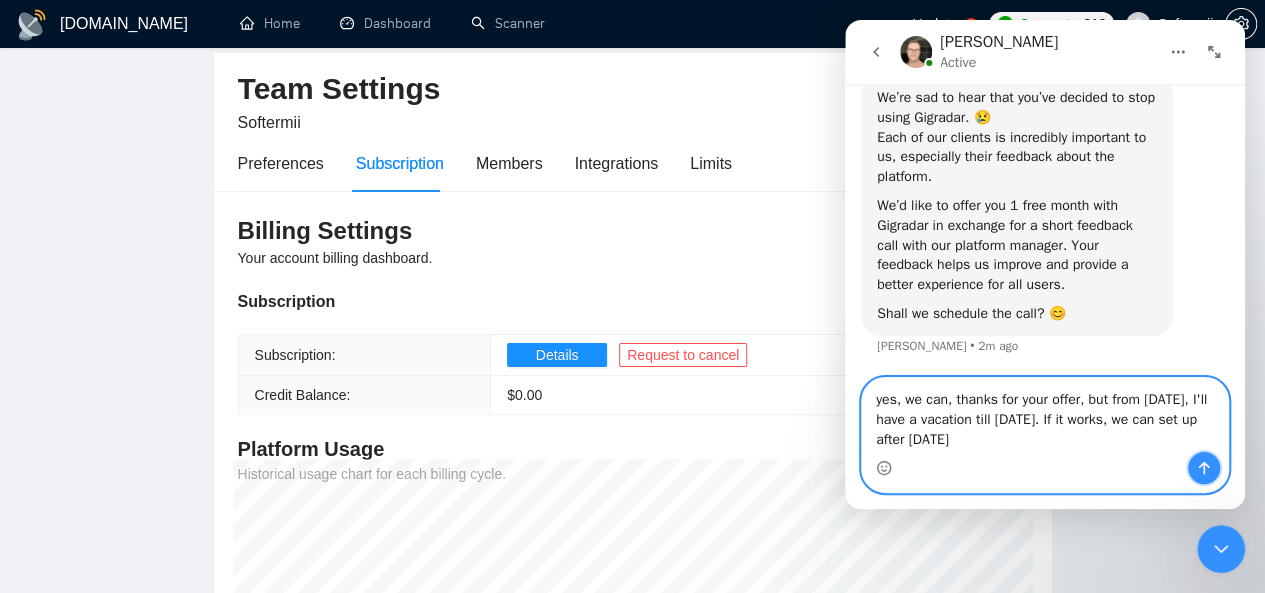 click at bounding box center [1204, 468] 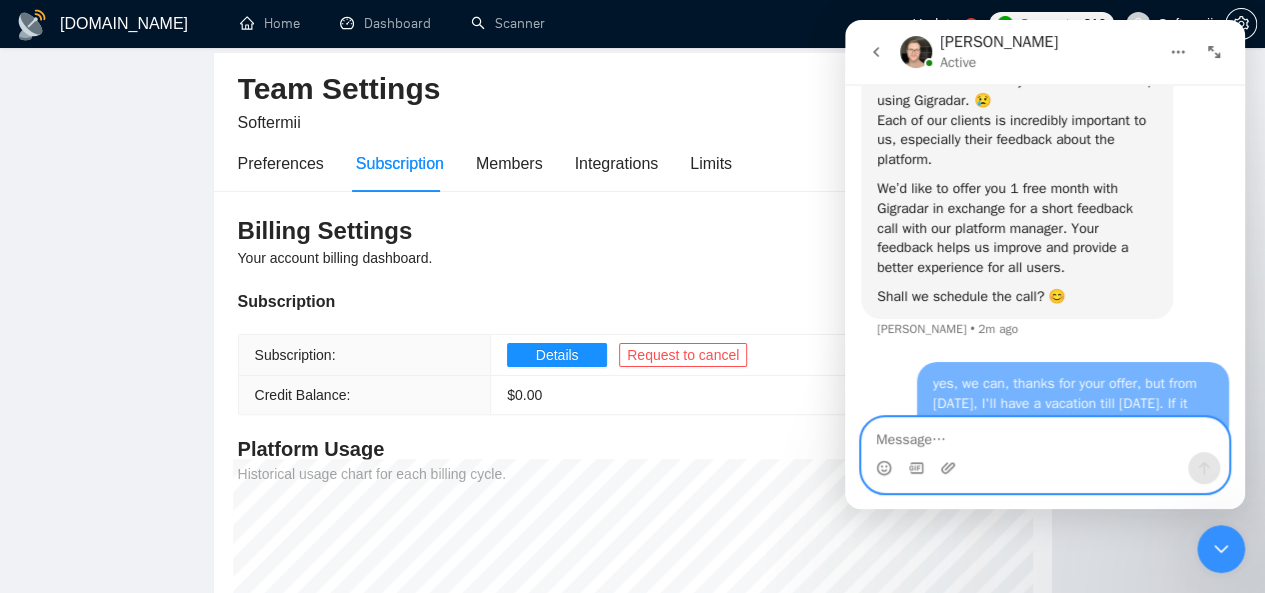 scroll, scrollTop: 1971, scrollLeft: 0, axis: vertical 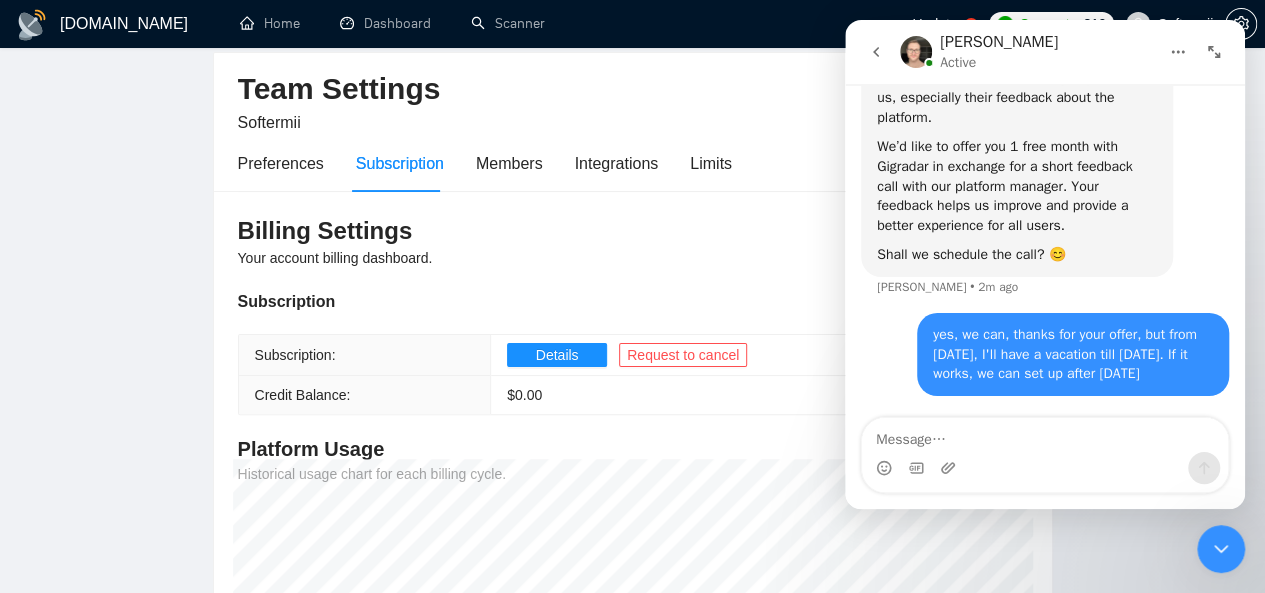 click at bounding box center [1214, 52] 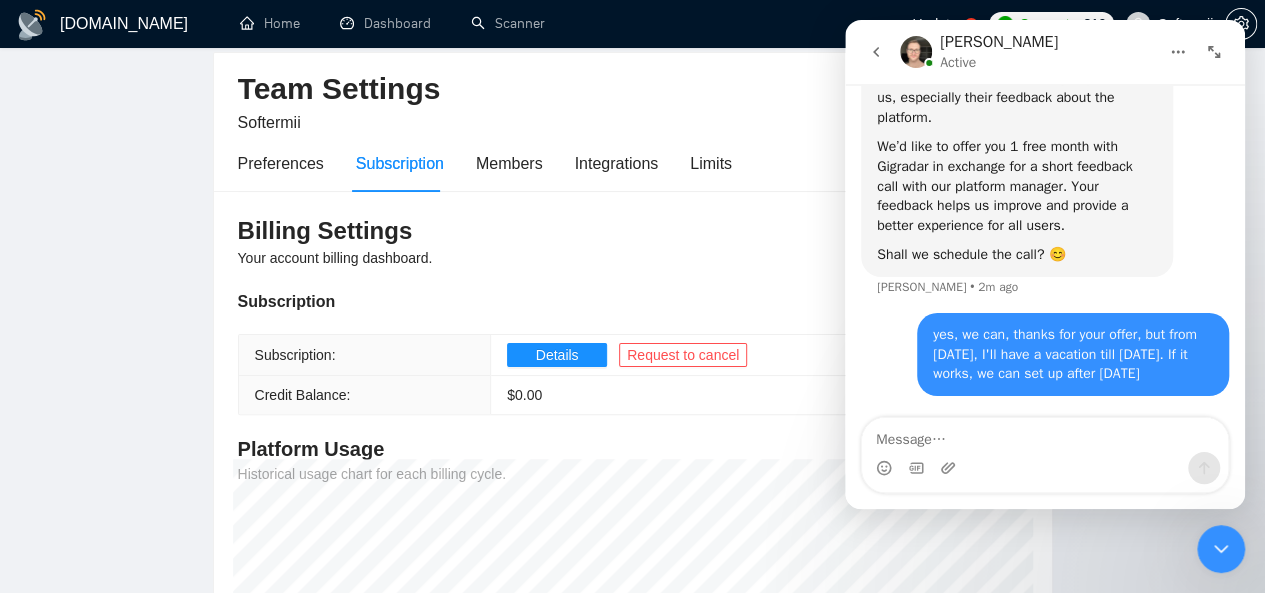 scroll, scrollTop: 1540, scrollLeft: 0, axis: vertical 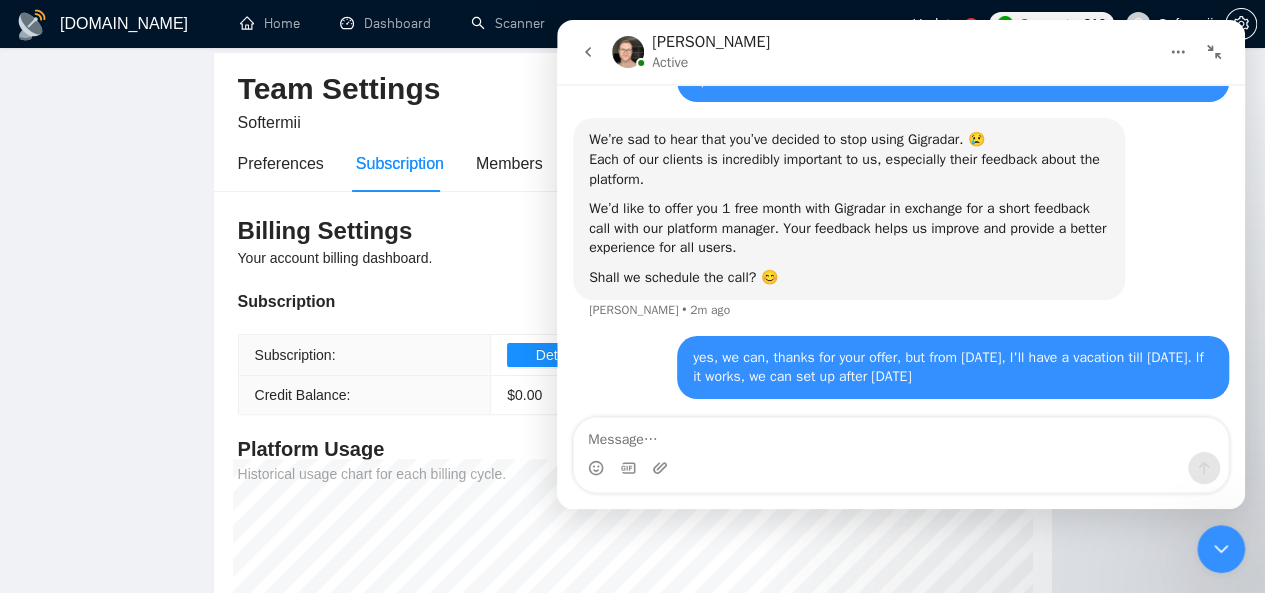 click on "[PERSON_NAME] Active" at bounding box center (901, 52) 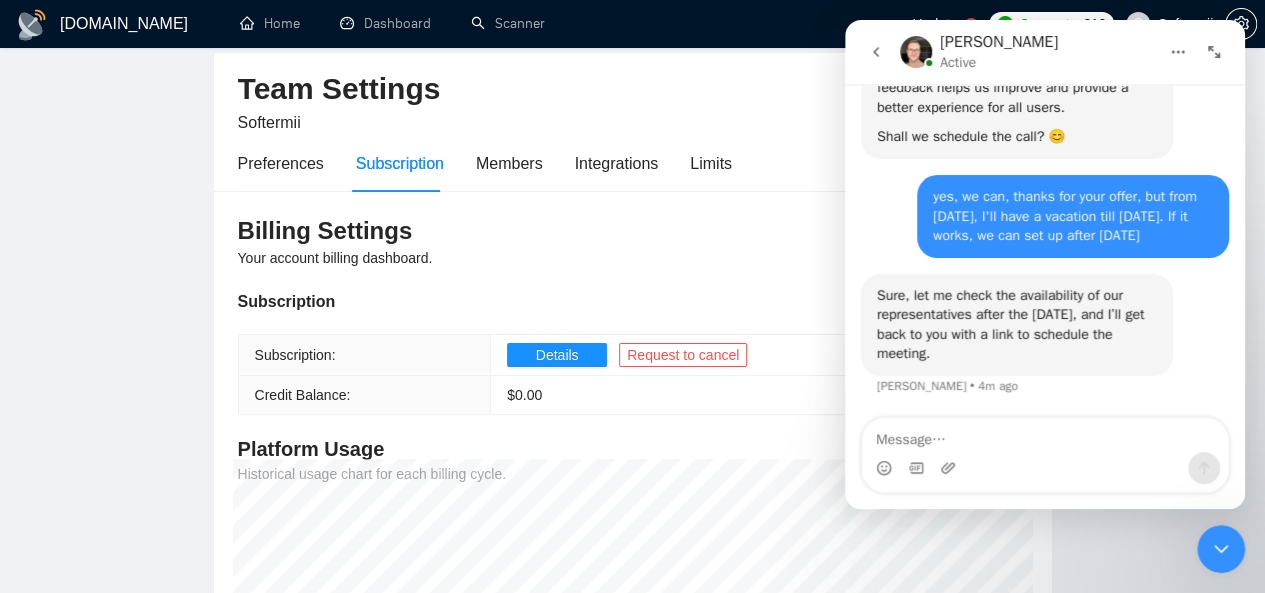 scroll, scrollTop: 2089, scrollLeft: 0, axis: vertical 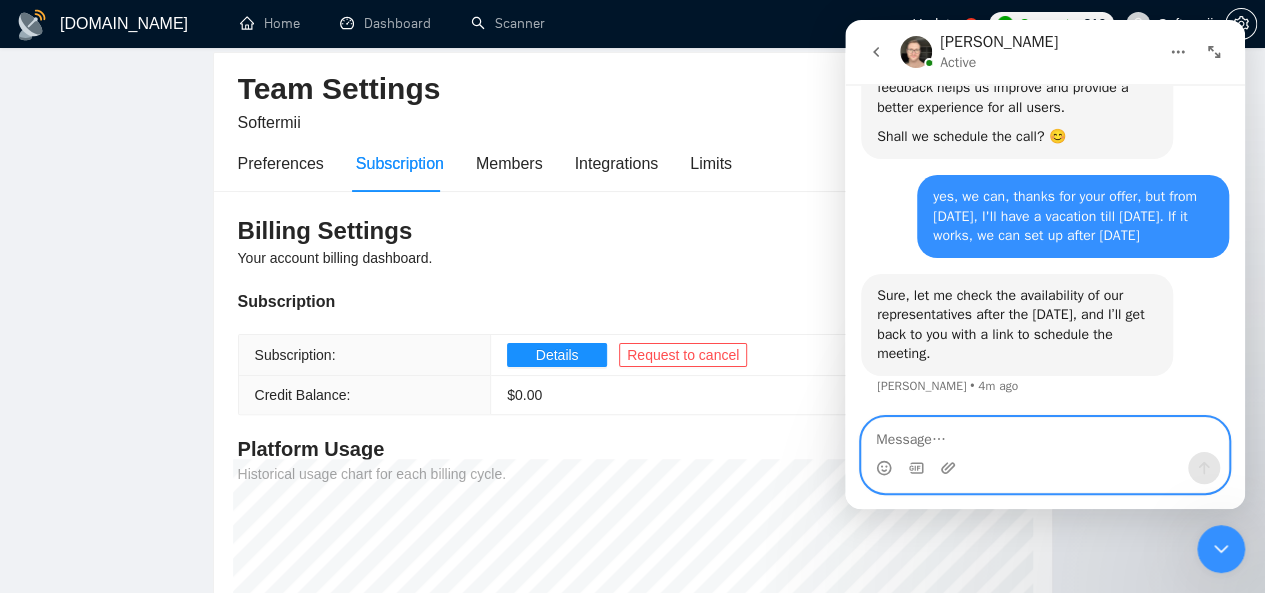 click at bounding box center [1045, 435] 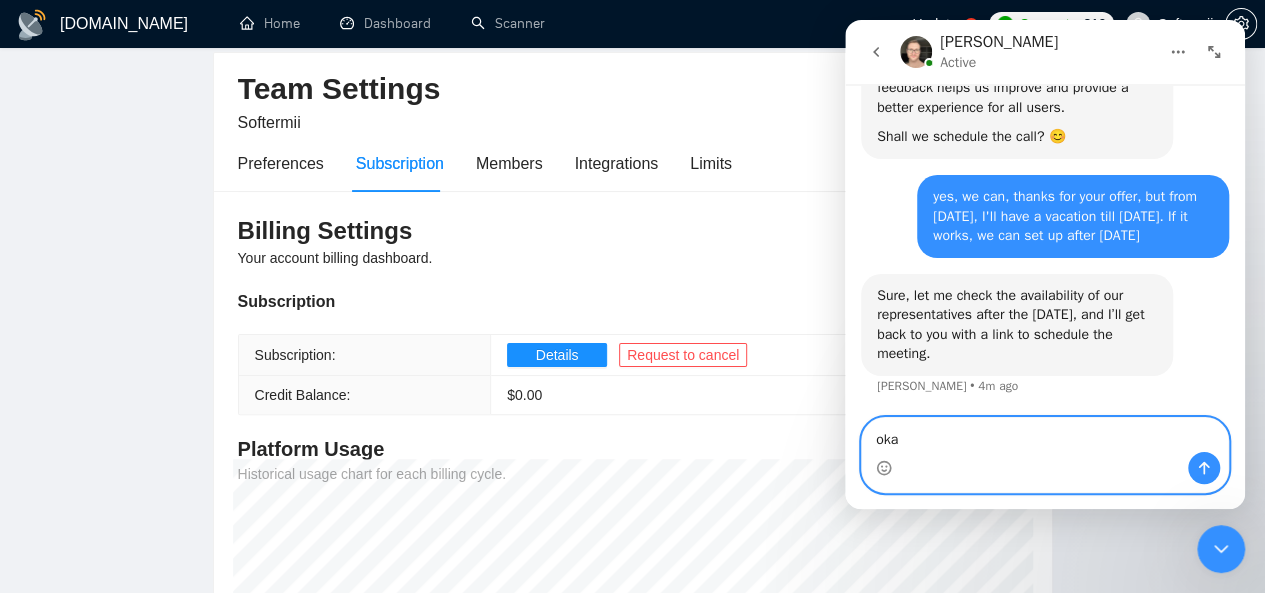 type on "okay" 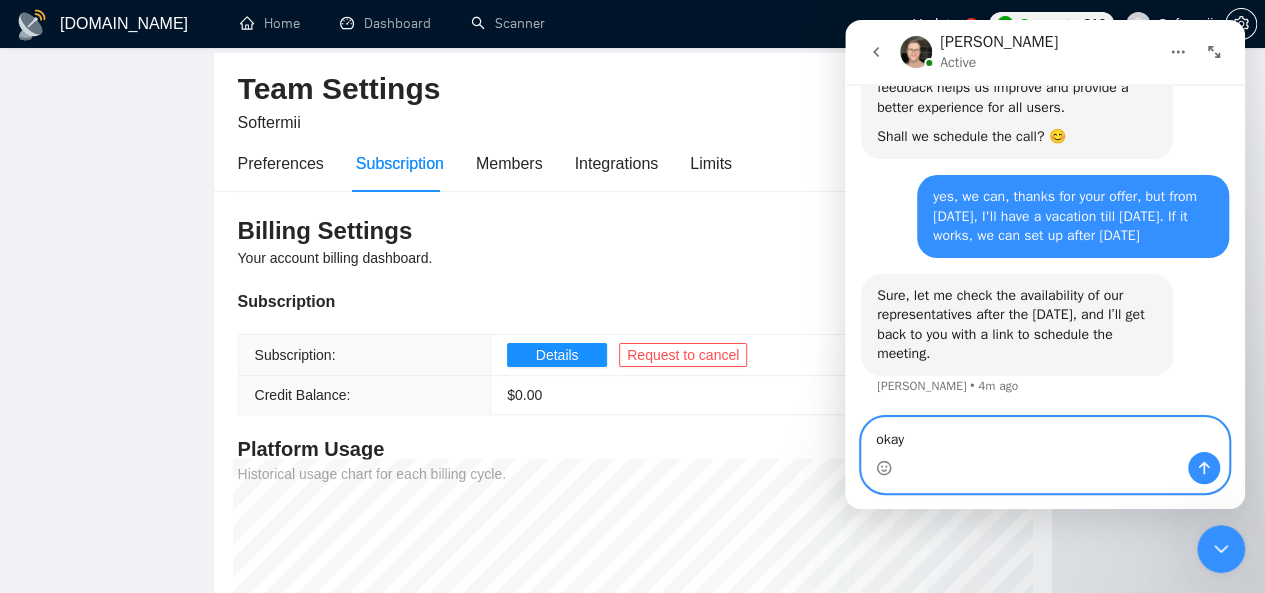 type 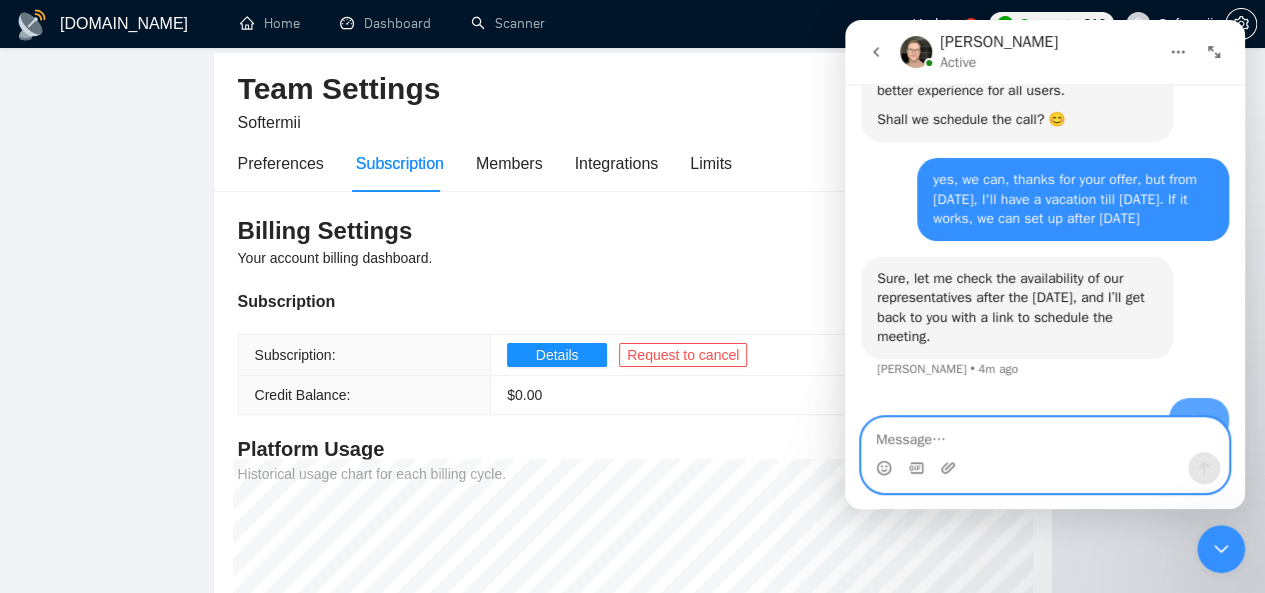 scroll, scrollTop: 2149, scrollLeft: 0, axis: vertical 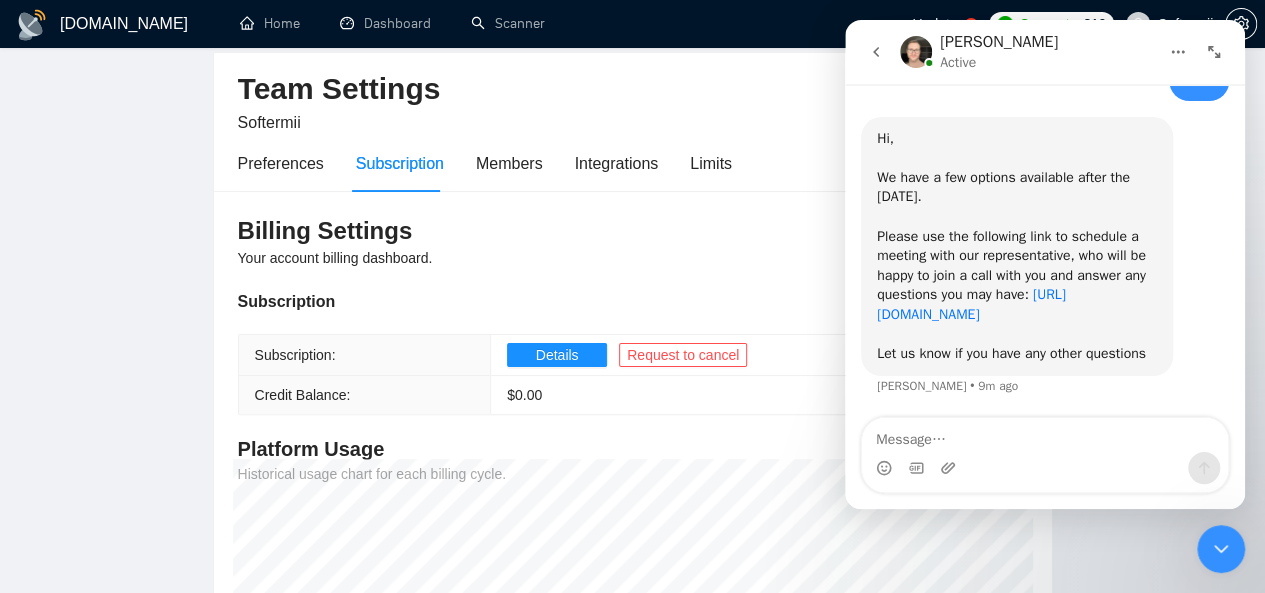 click on "[URL][DOMAIN_NAME]" at bounding box center [971, 304] 